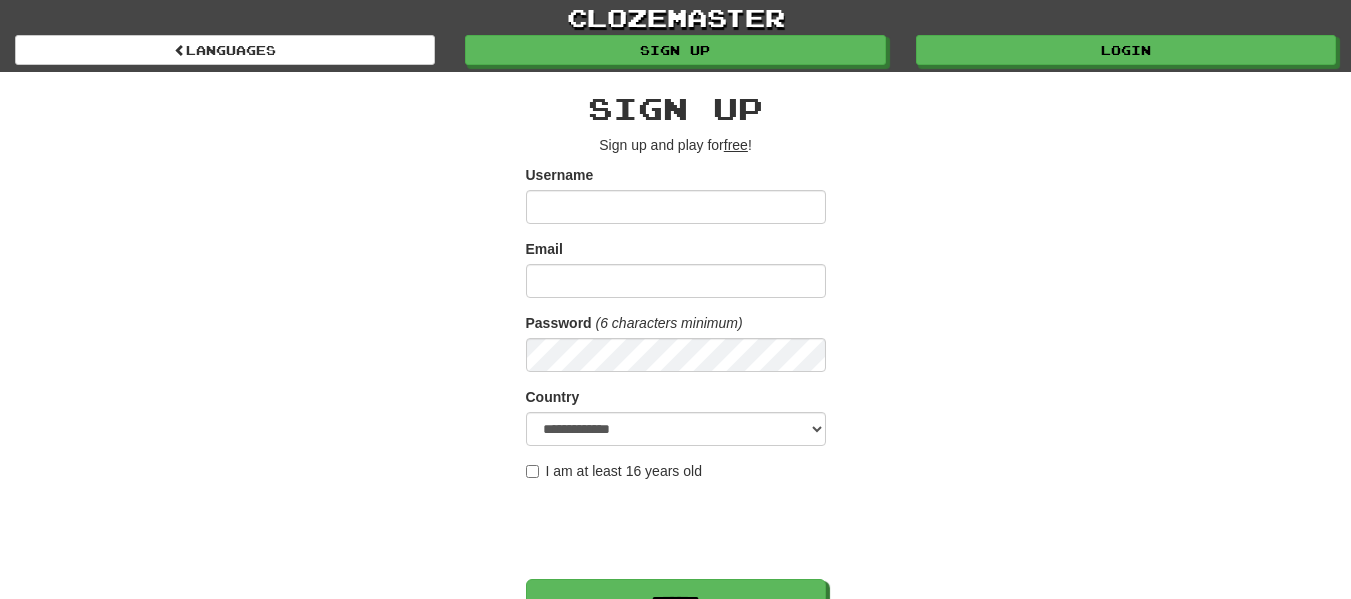 scroll, scrollTop: 0, scrollLeft: 0, axis: both 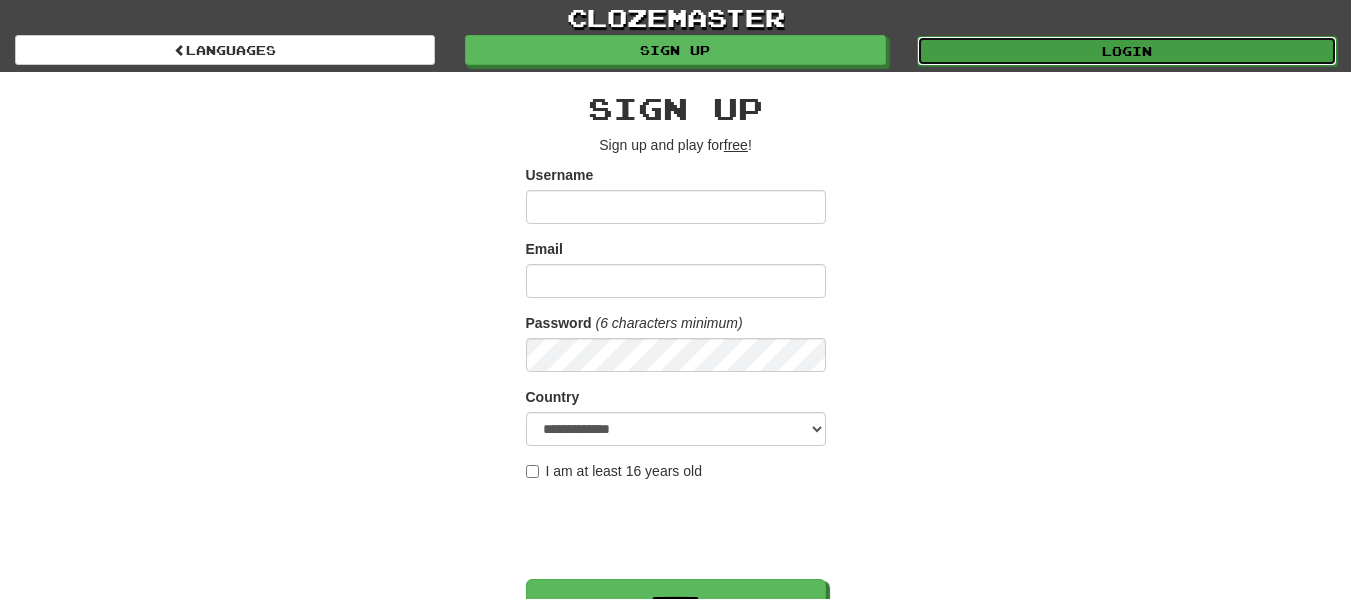 click on "Login" at bounding box center (1127, 51) 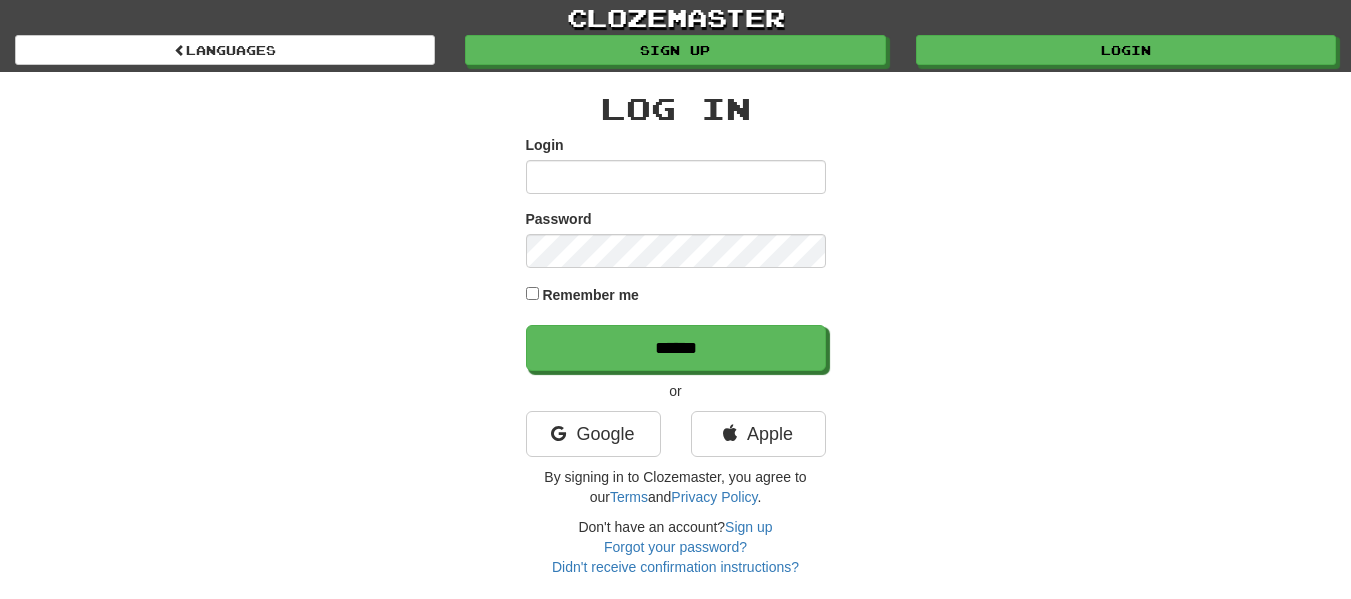 scroll, scrollTop: 0, scrollLeft: 0, axis: both 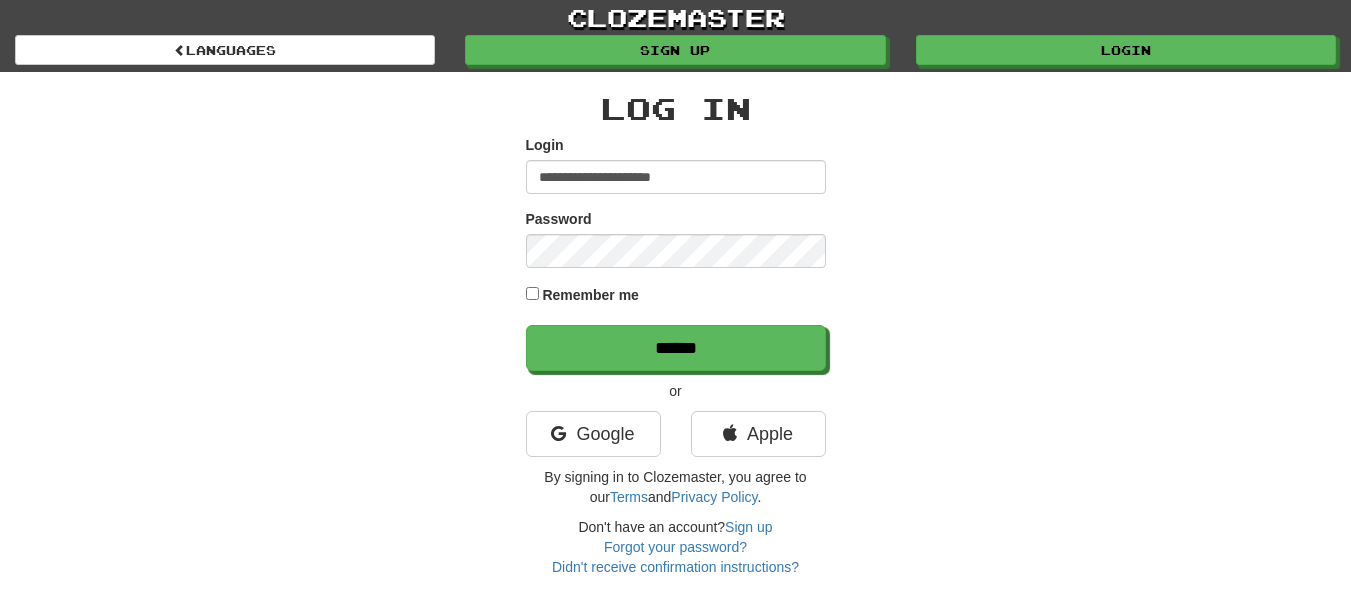 click on "Remember me" at bounding box center [590, 295] 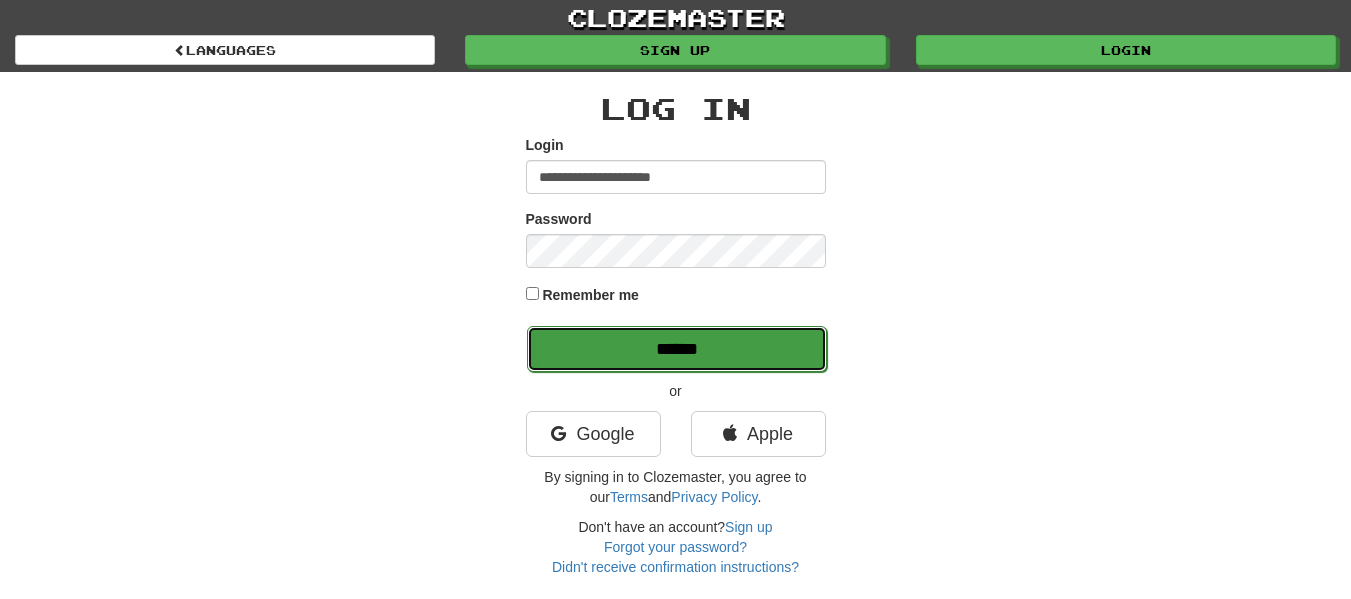 click on "******" at bounding box center [677, 349] 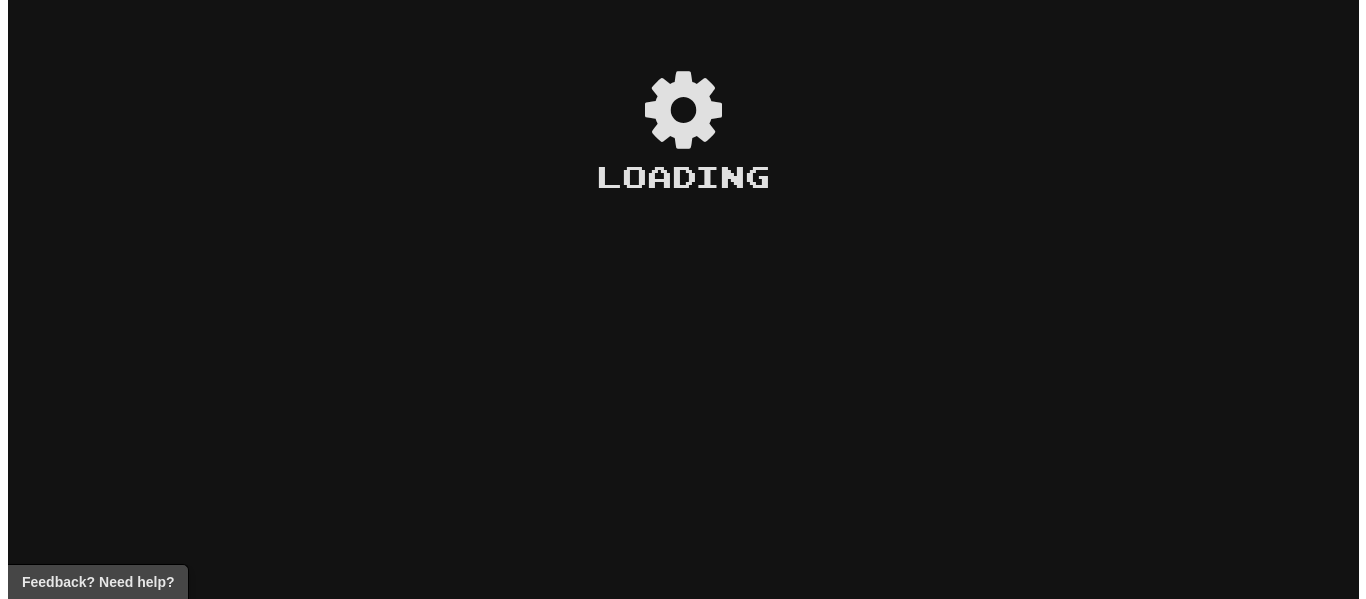 scroll, scrollTop: 0, scrollLeft: 0, axis: both 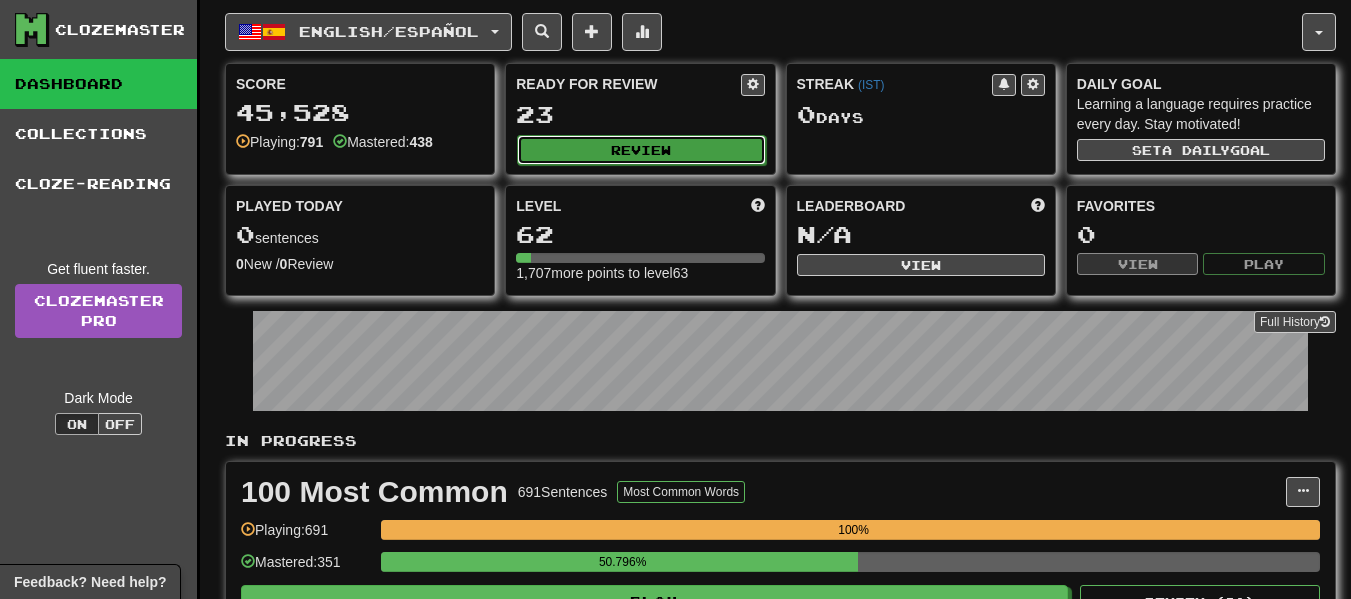 click on "Review" at bounding box center (641, 150) 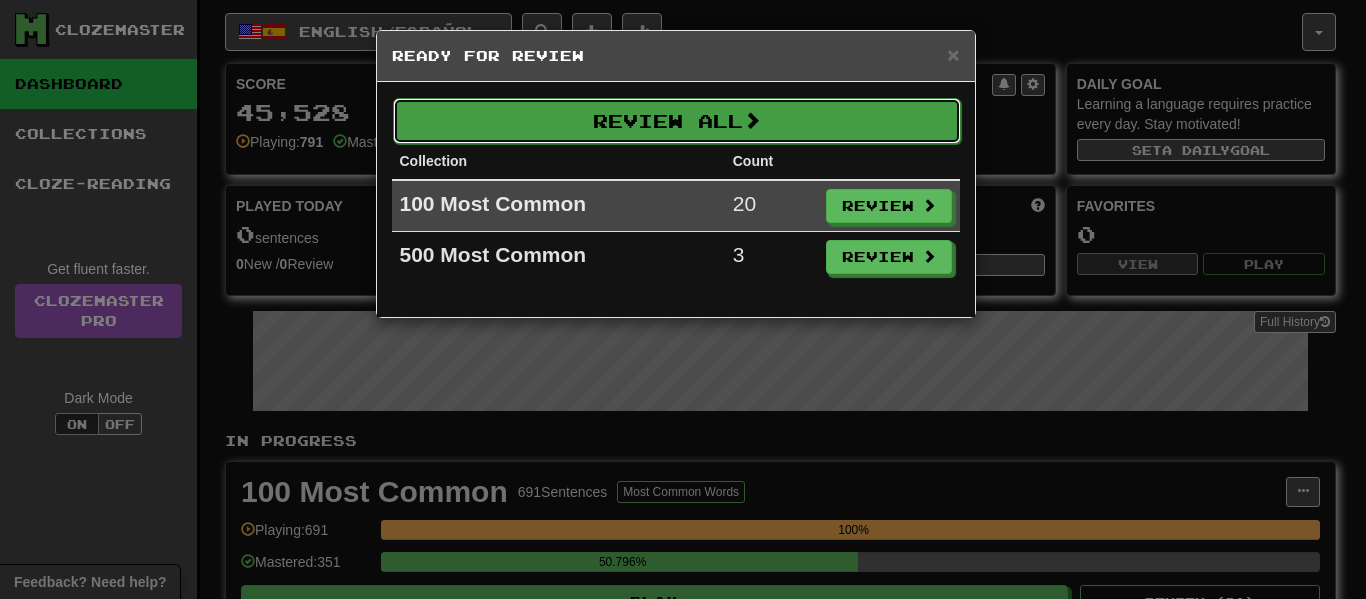 click on "Review All" at bounding box center [677, 121] 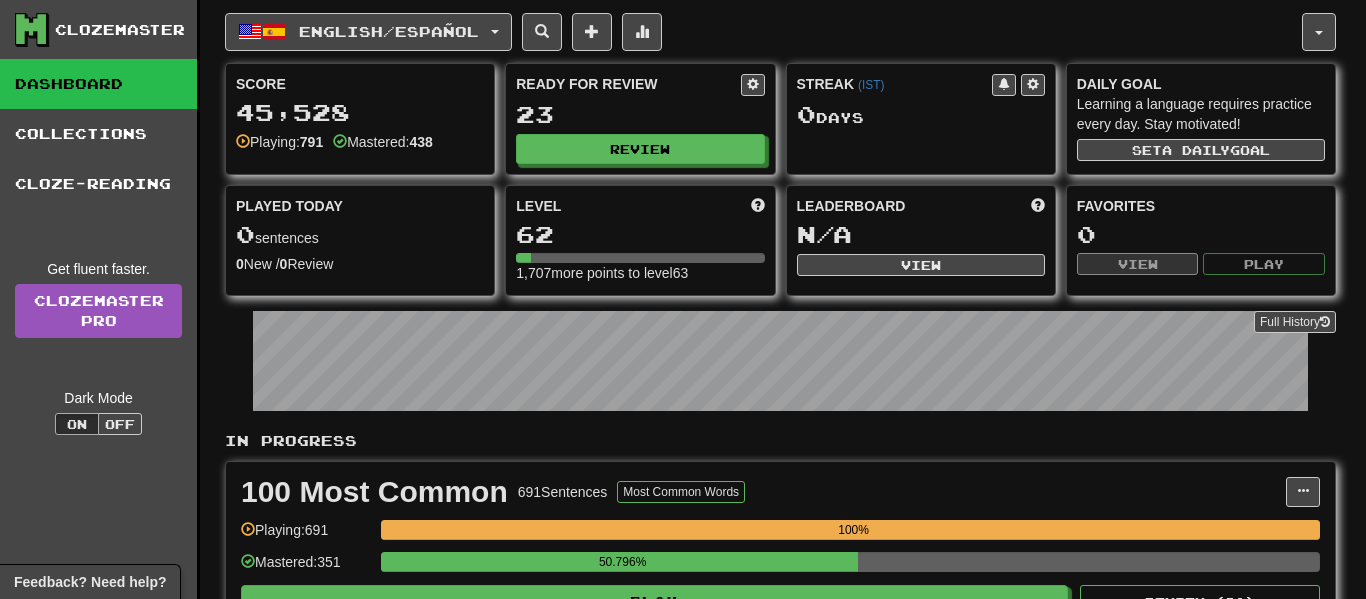 select on "**" 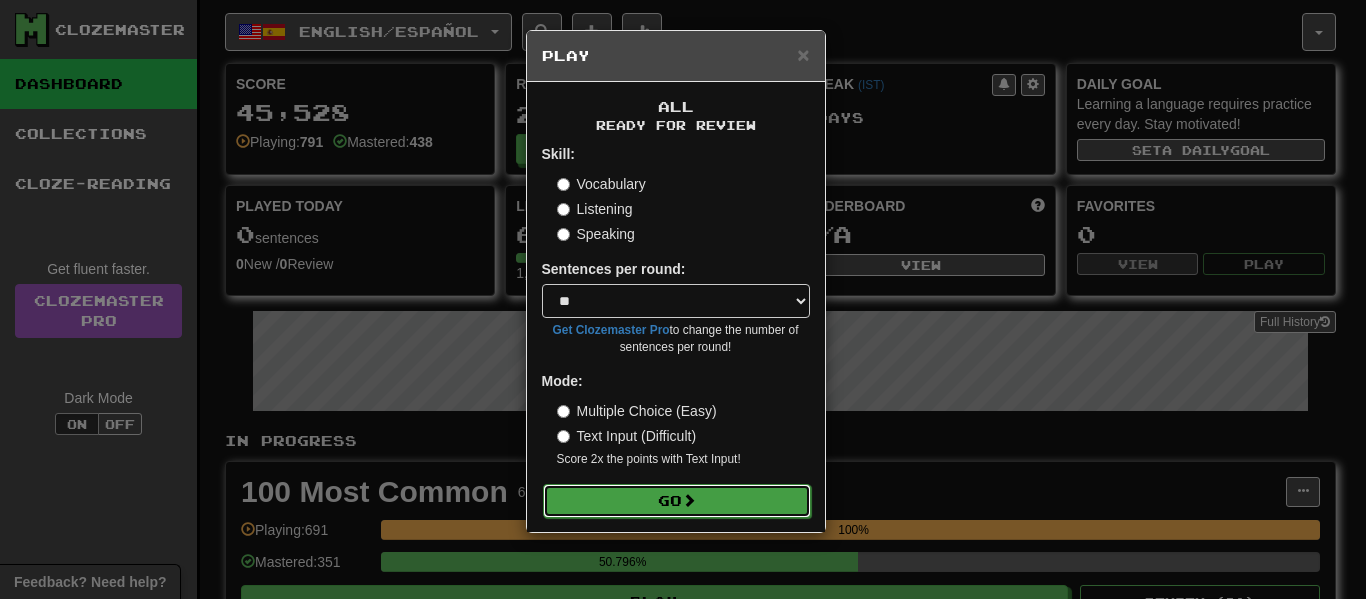 click at bounding box center (689, 500) 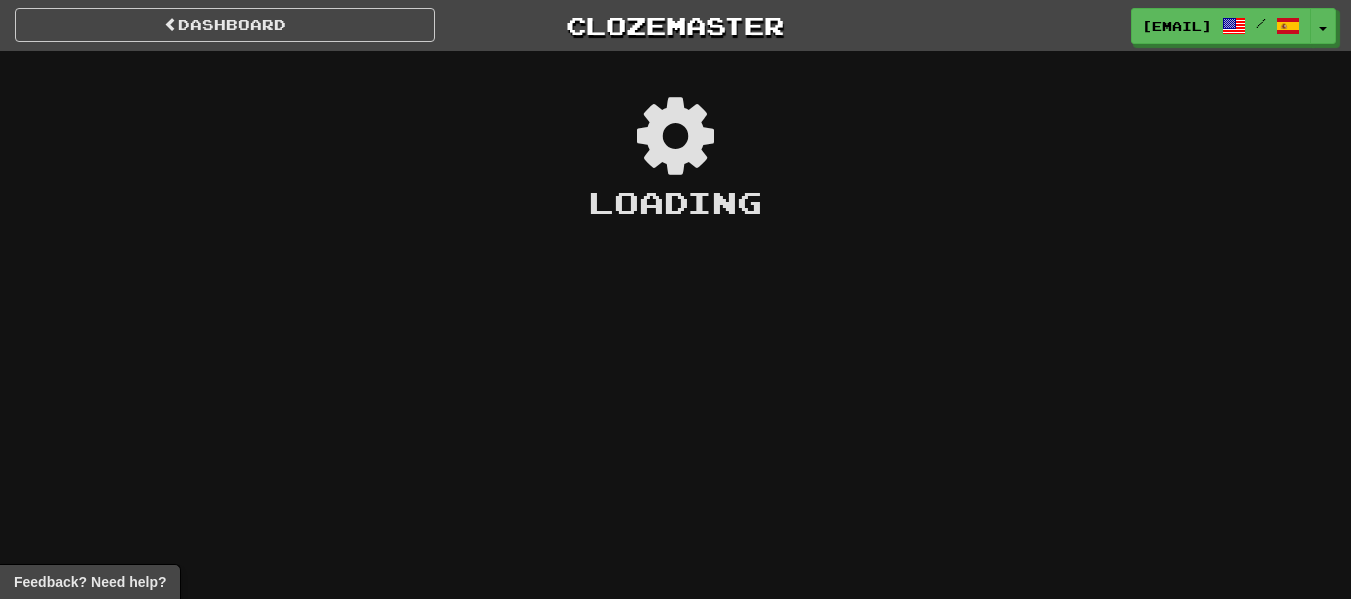 scroll, scrollTop: 0, scrollLeft: 0, axis: both 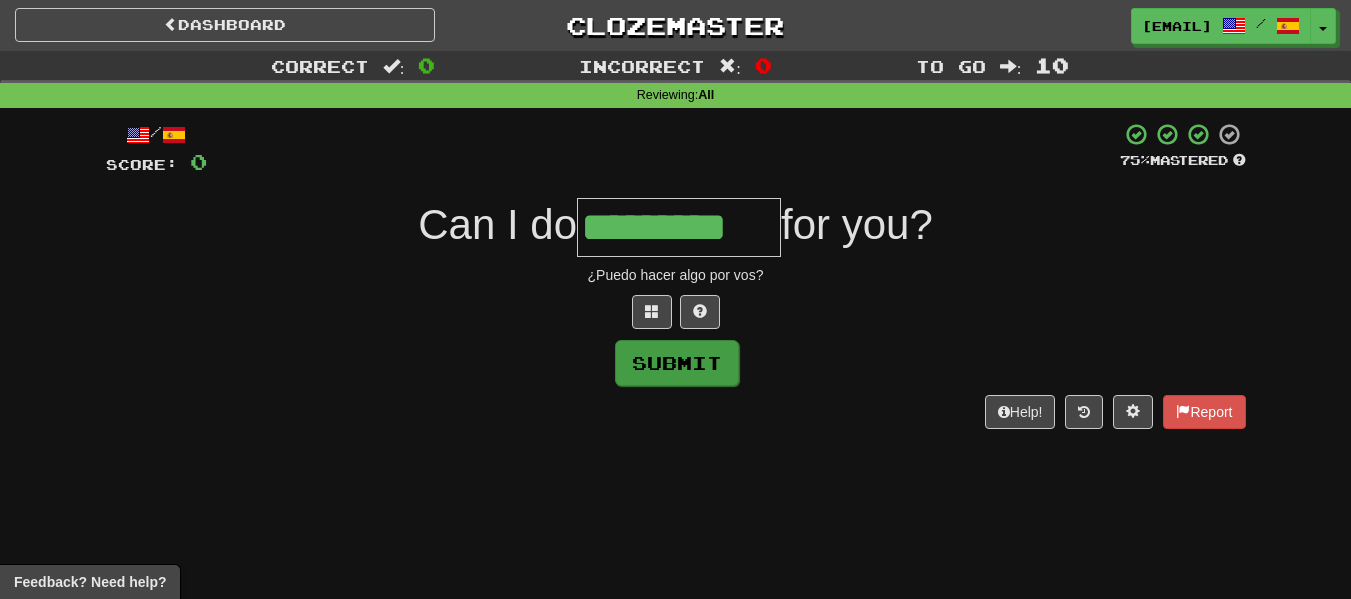 type on "*********" 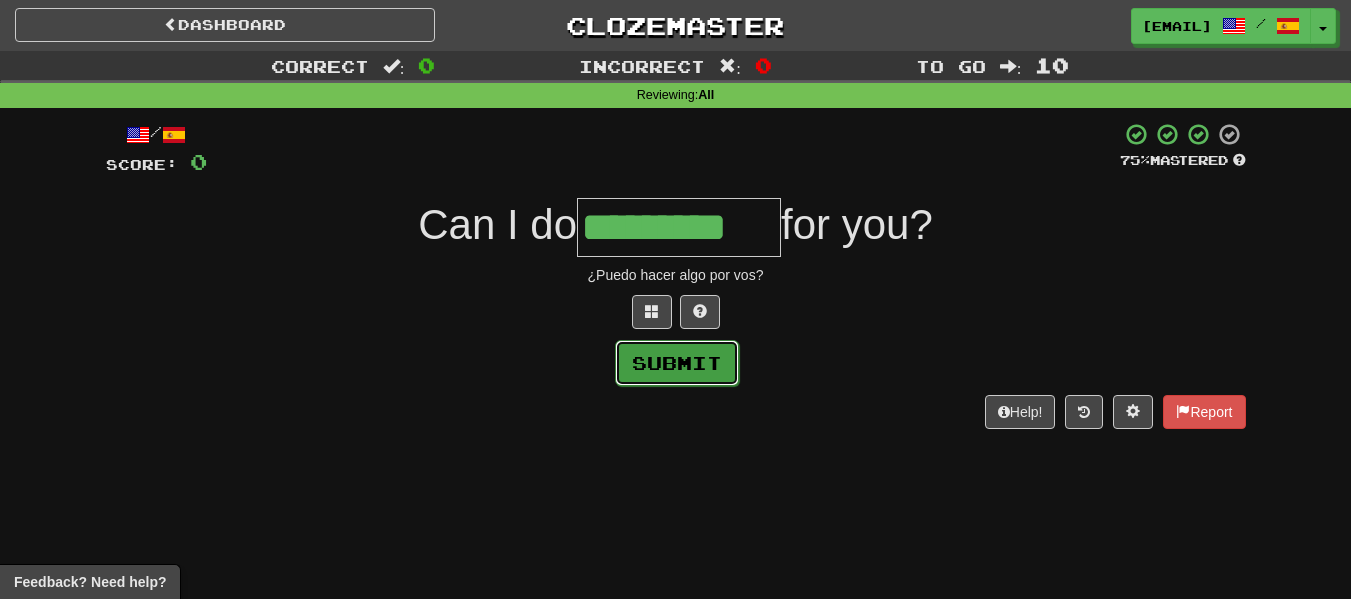 click on "Submit" at bounding box center [677, 363] 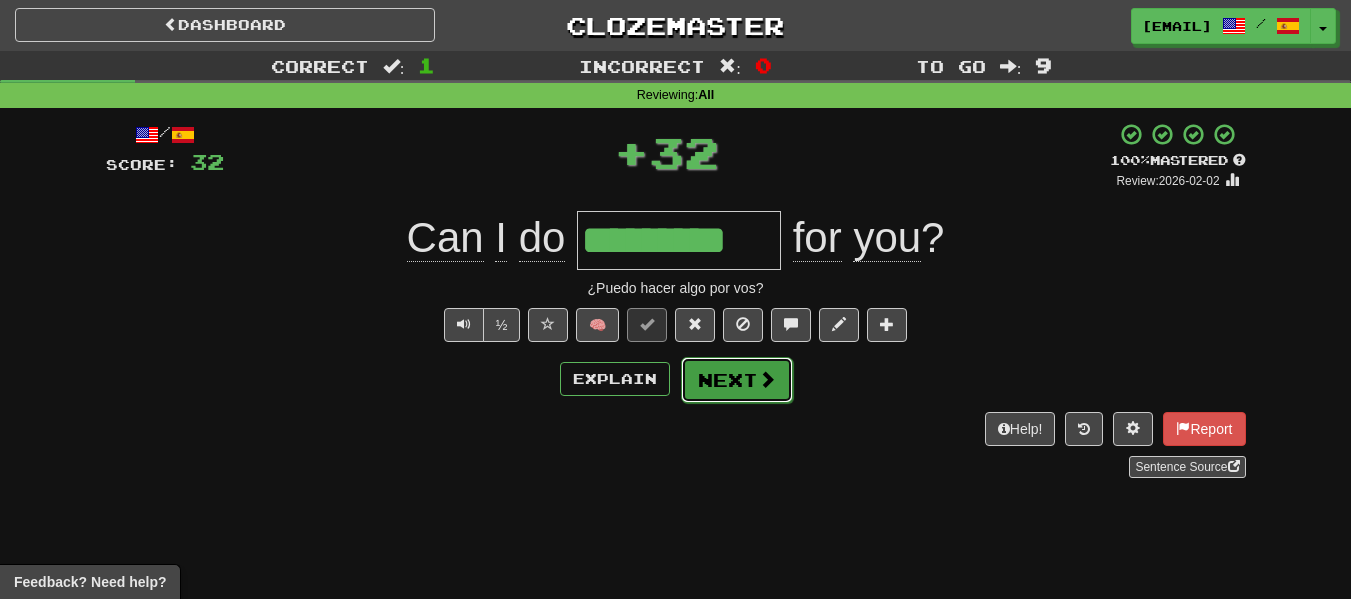click on "Next" at bounding box center [737, 380] 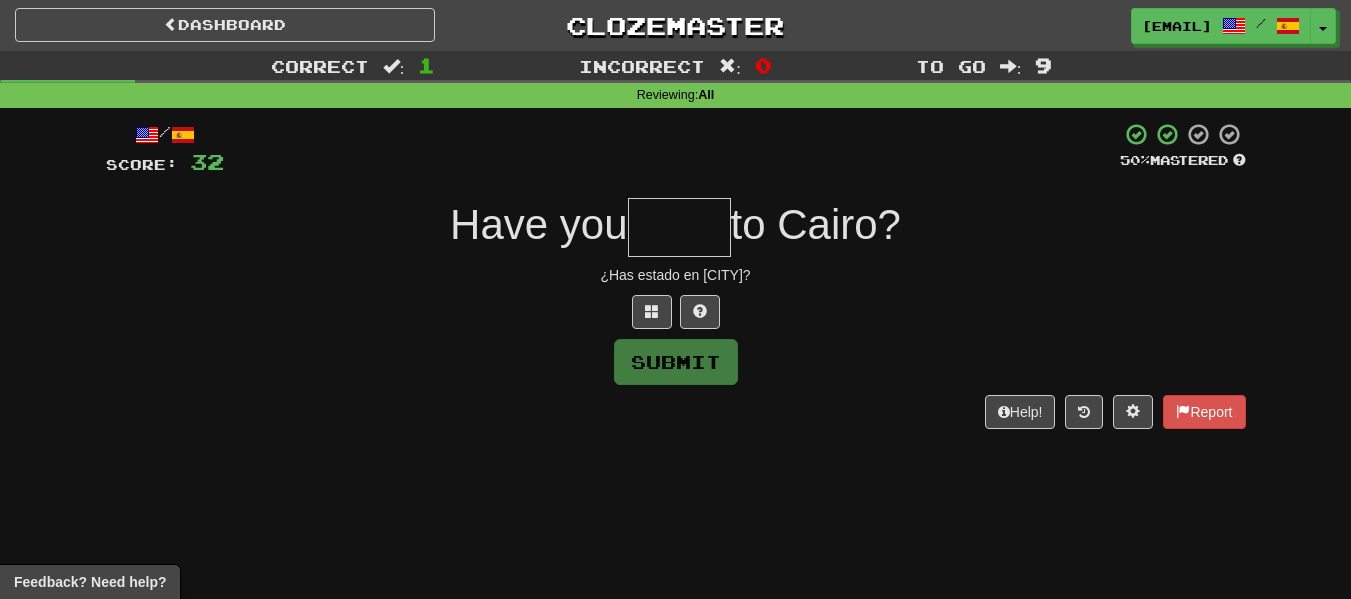 type on "*" 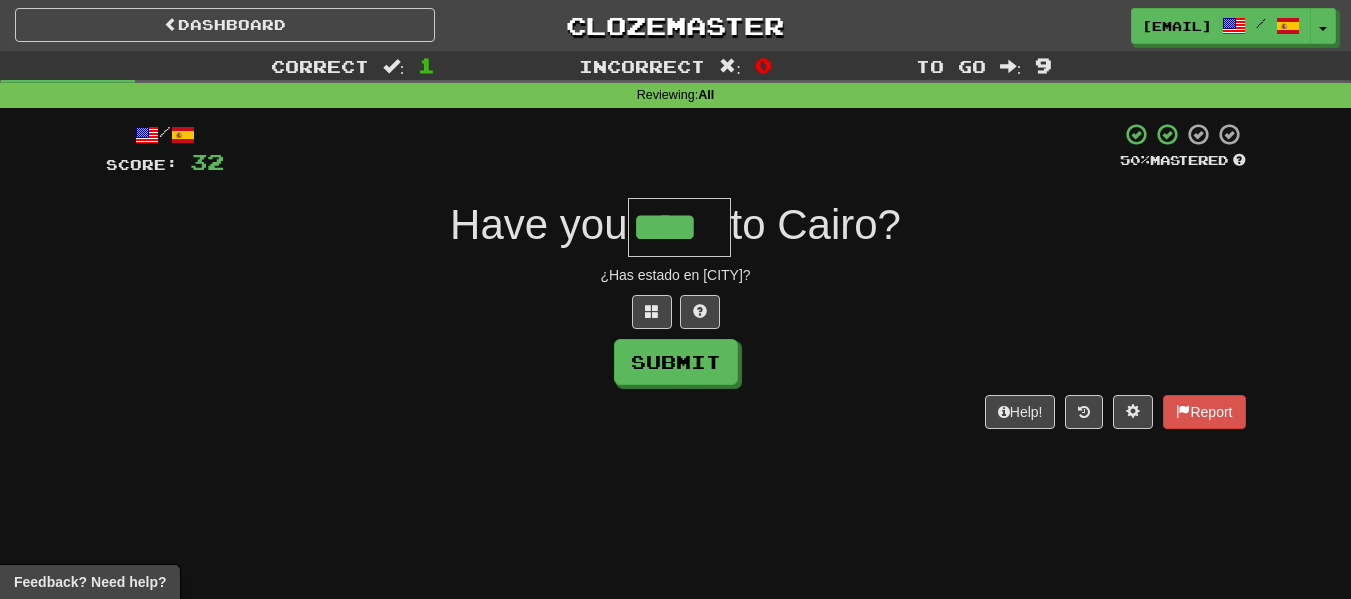 type on "****" 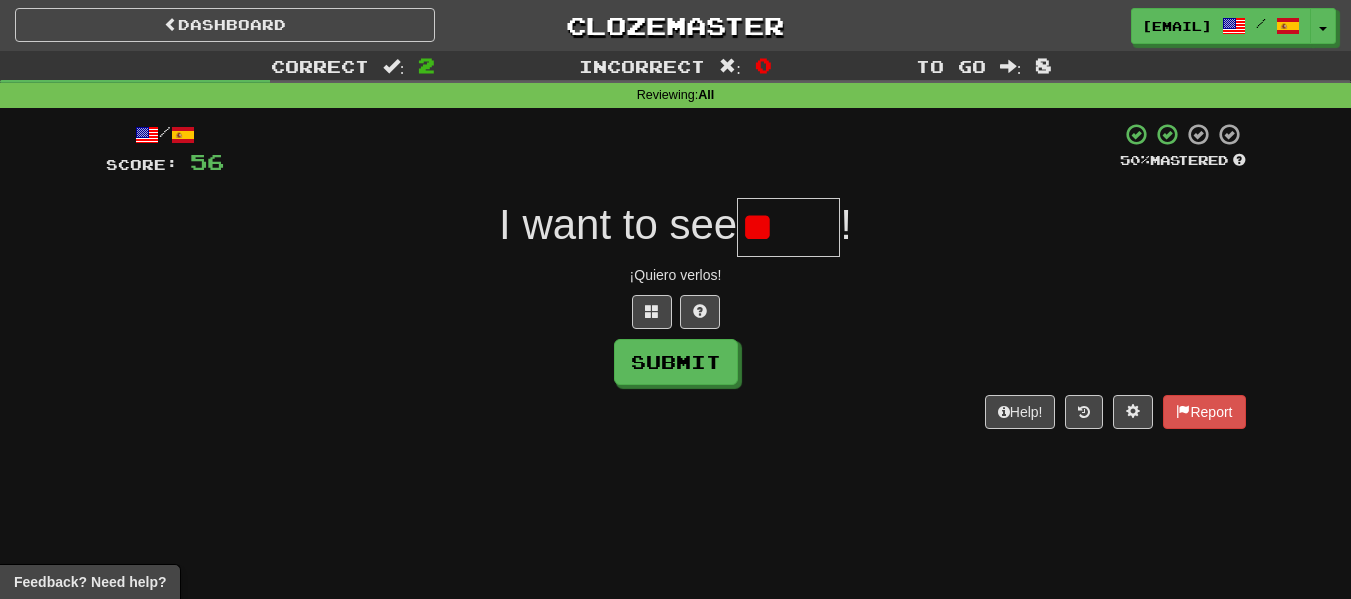type on "*" 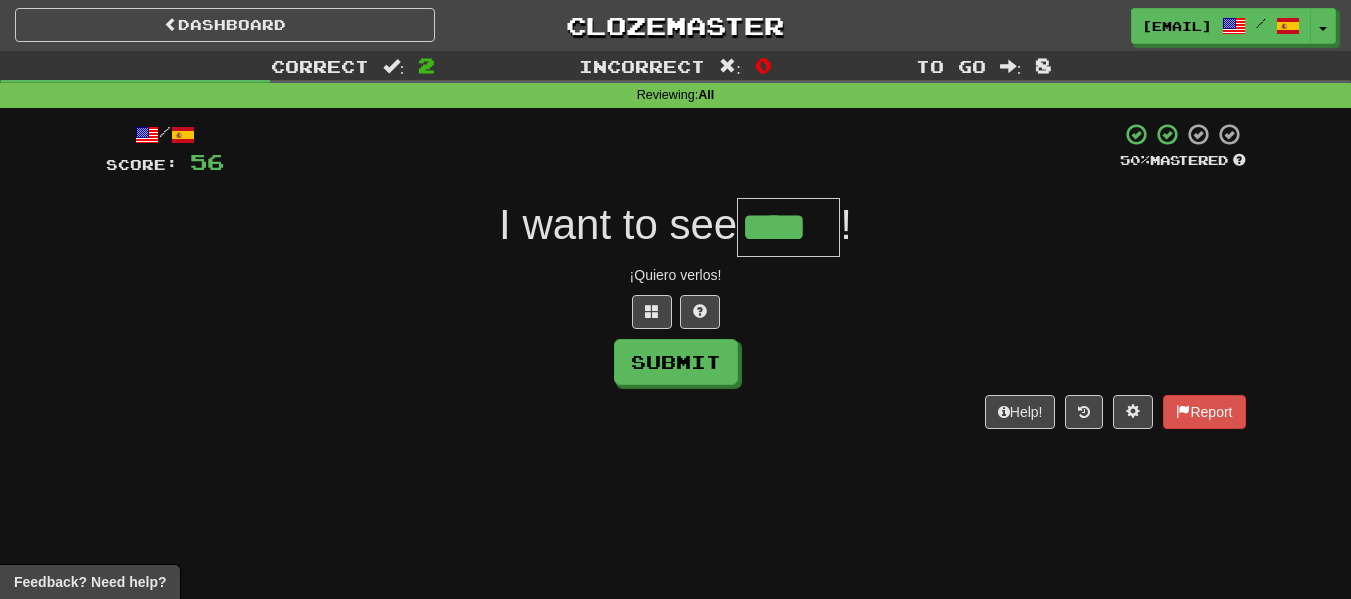 type on "****" 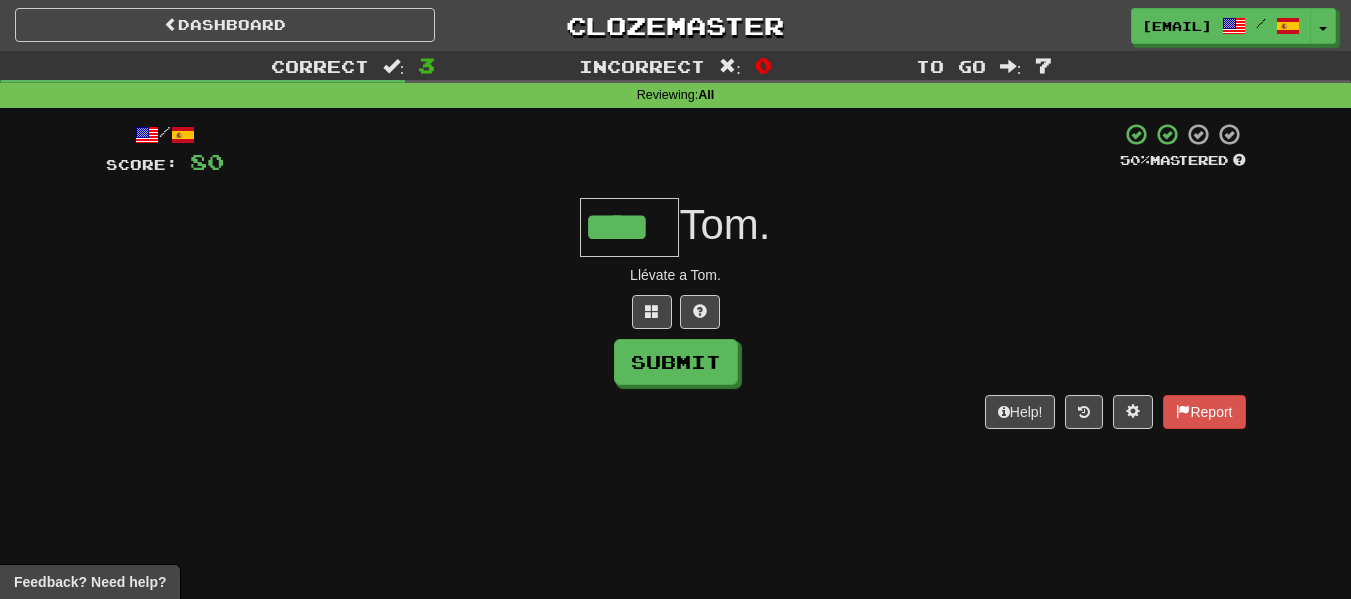 type on "****" 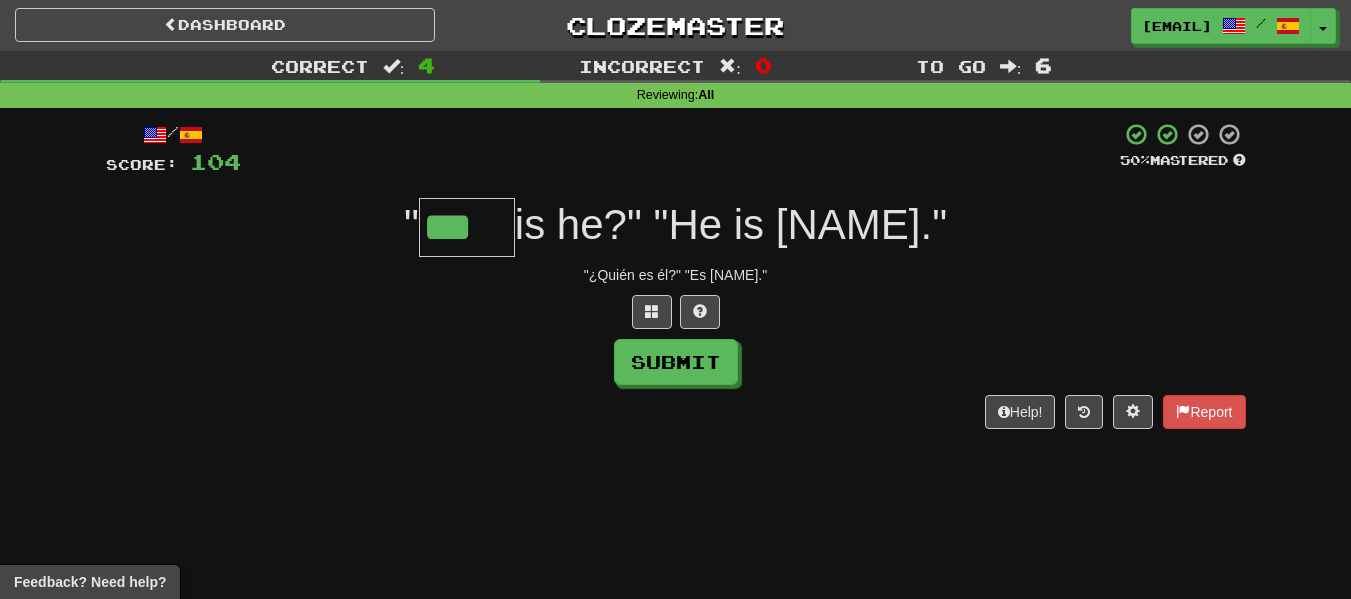 type on "***" 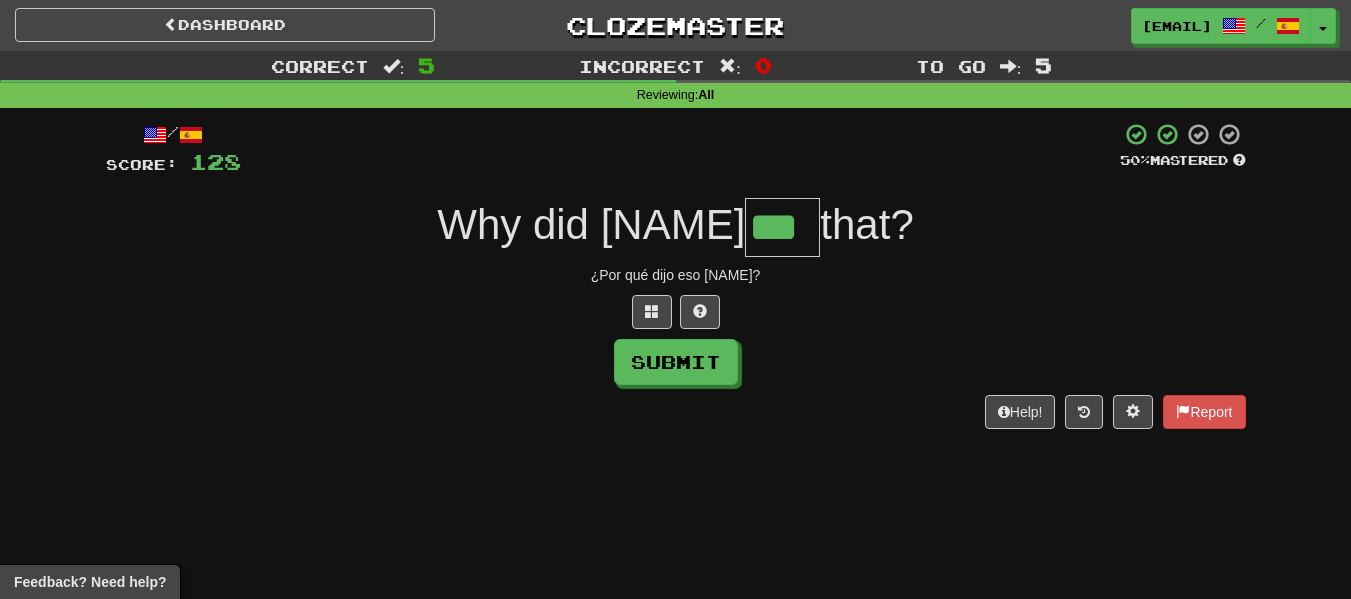 type on "***" 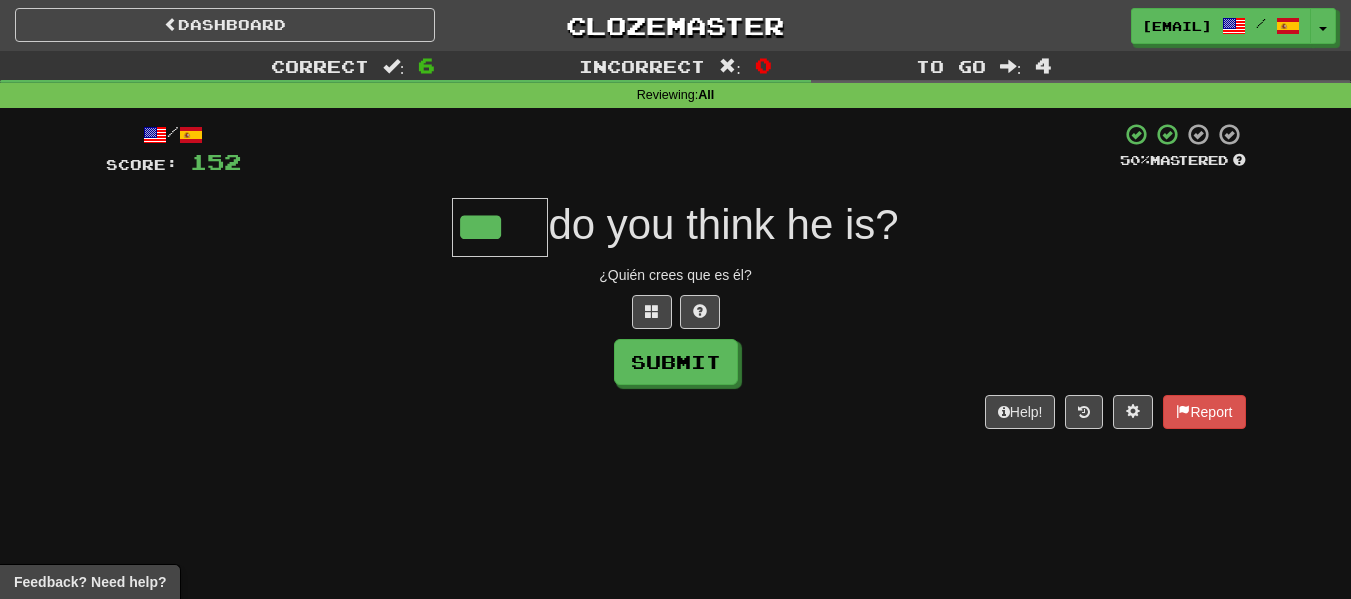 type on "***" 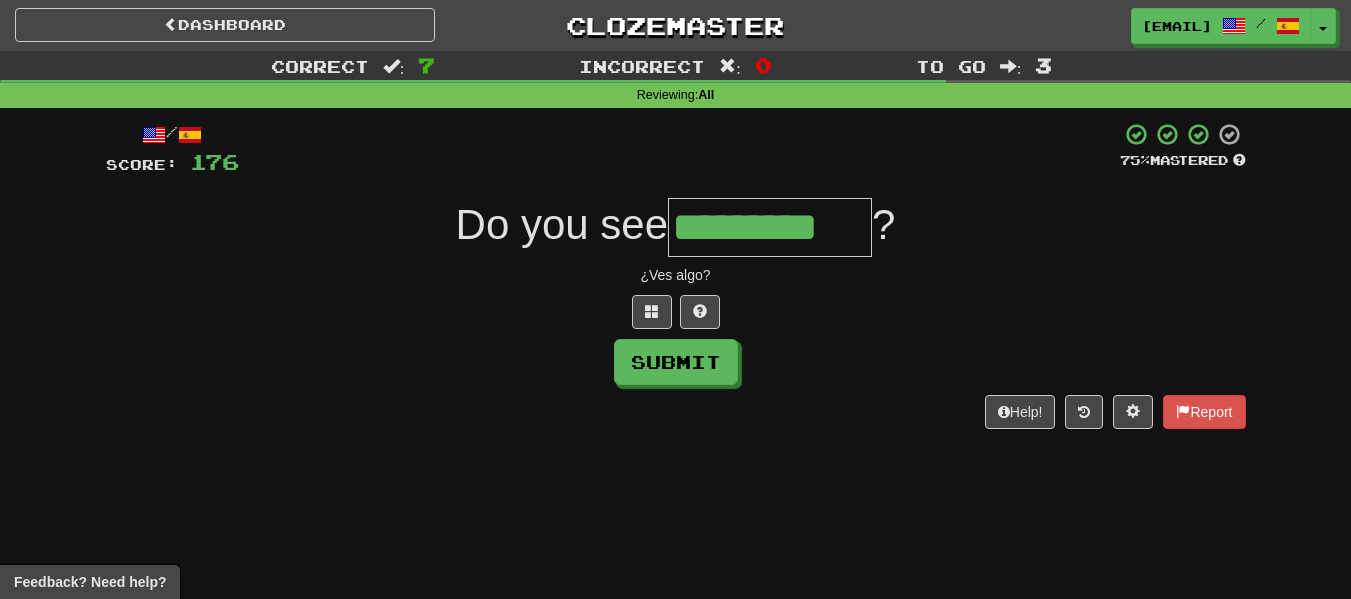 type on "*********" 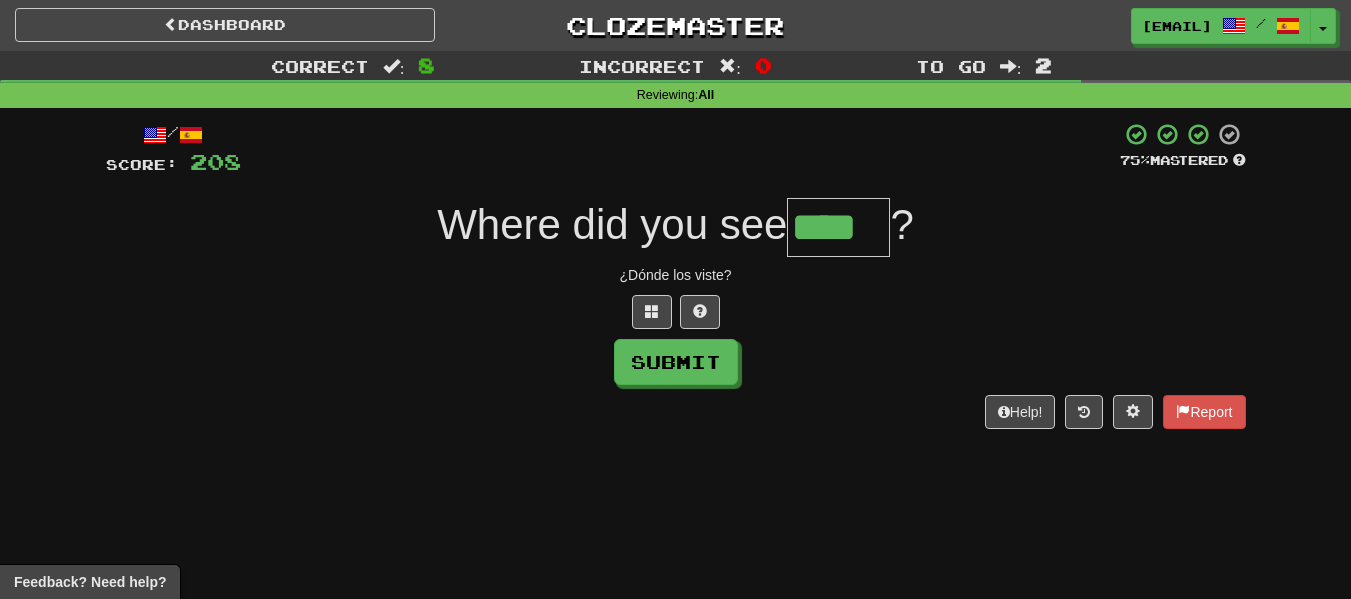 type on "****" 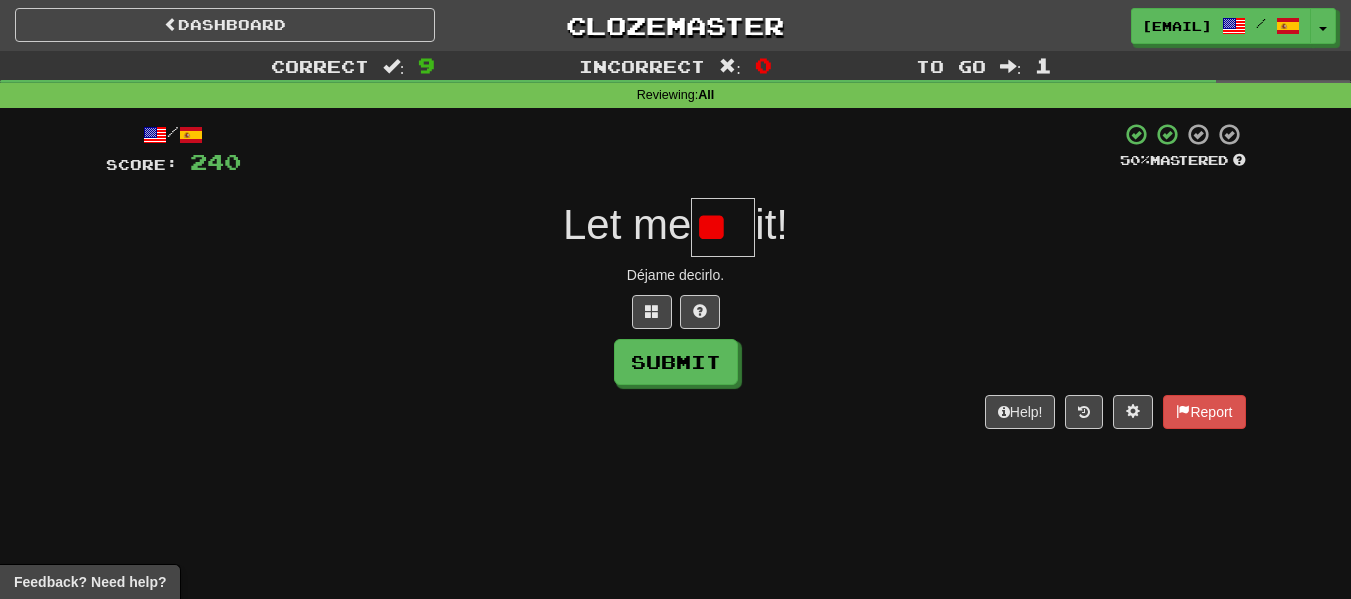 type on "*" 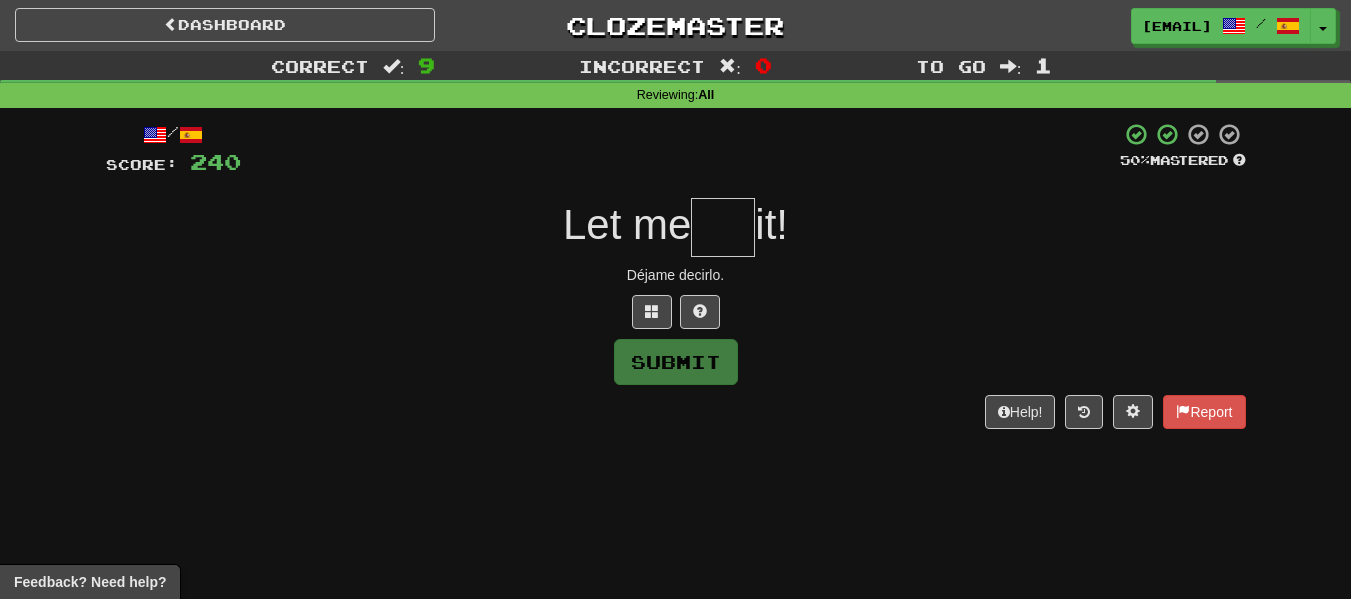 type on "*" 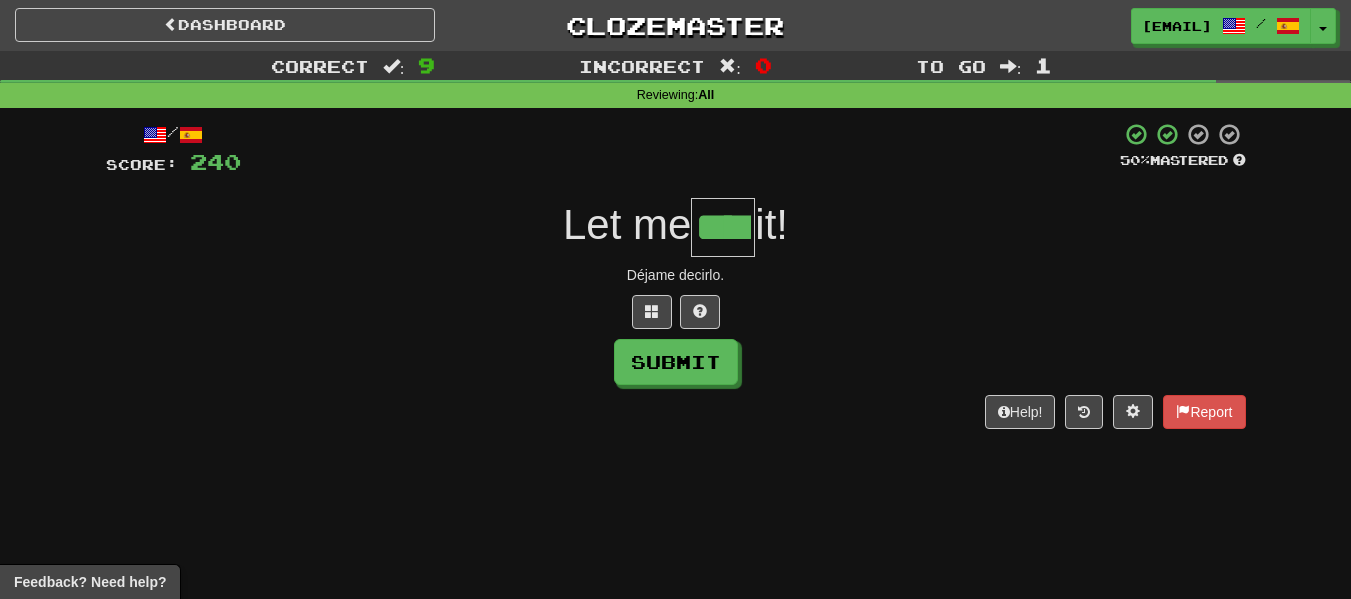 type on "****" 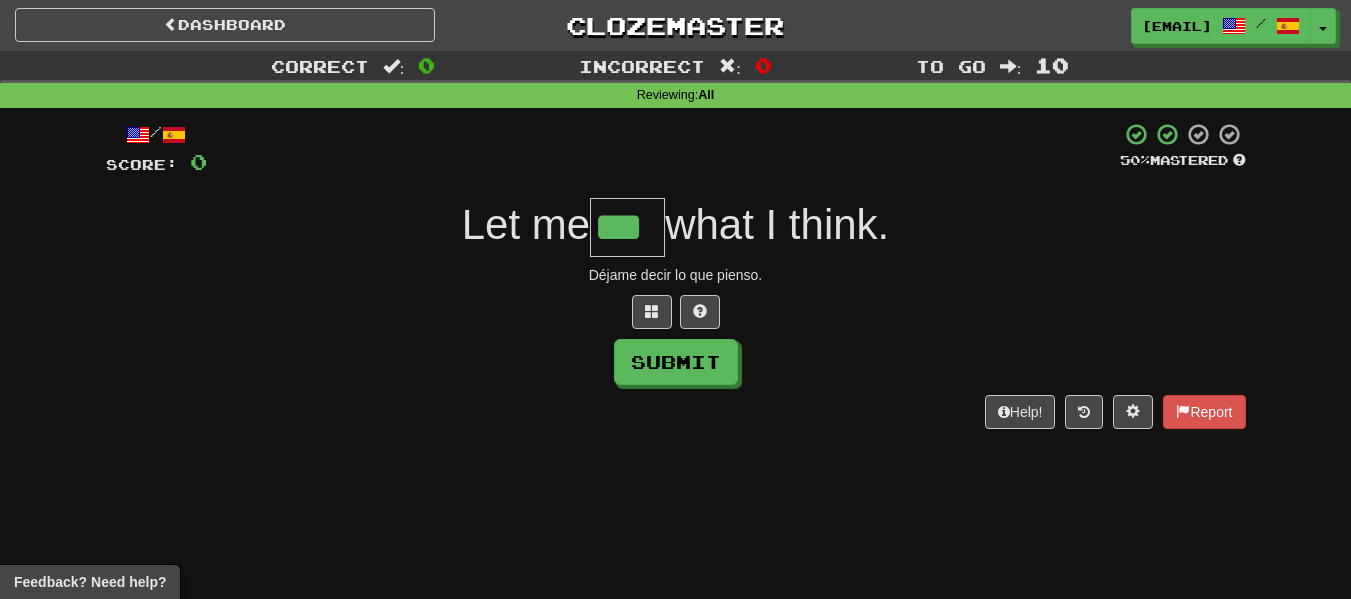 type on "***" 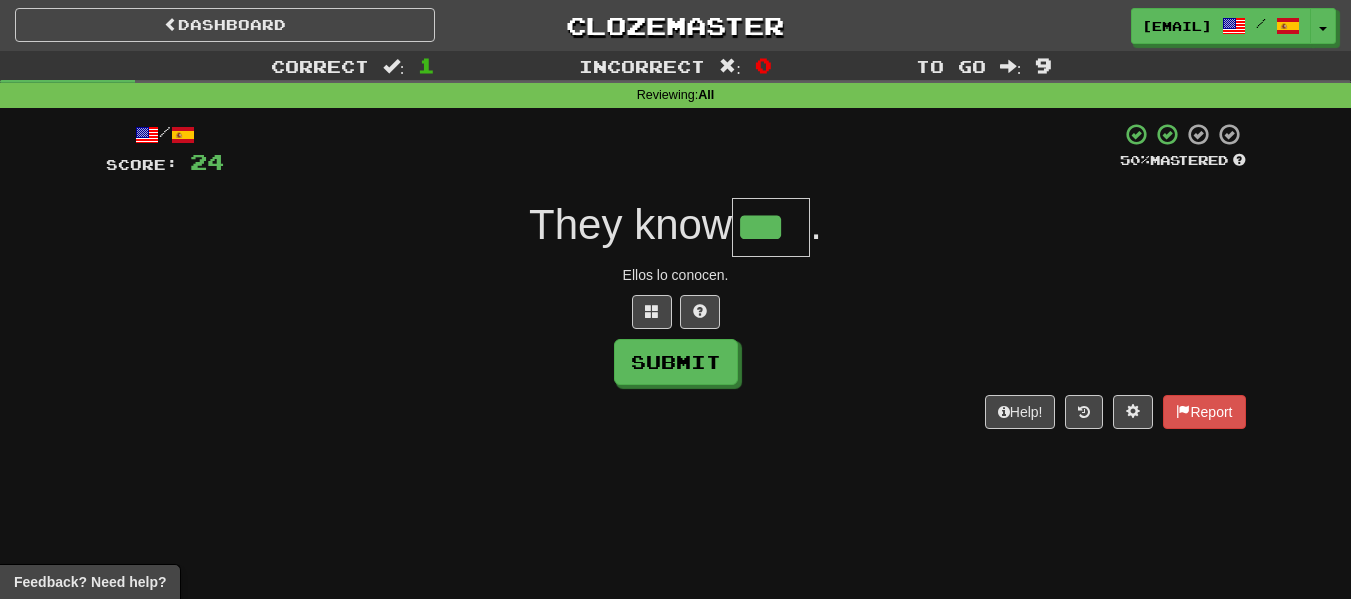 type on "***" 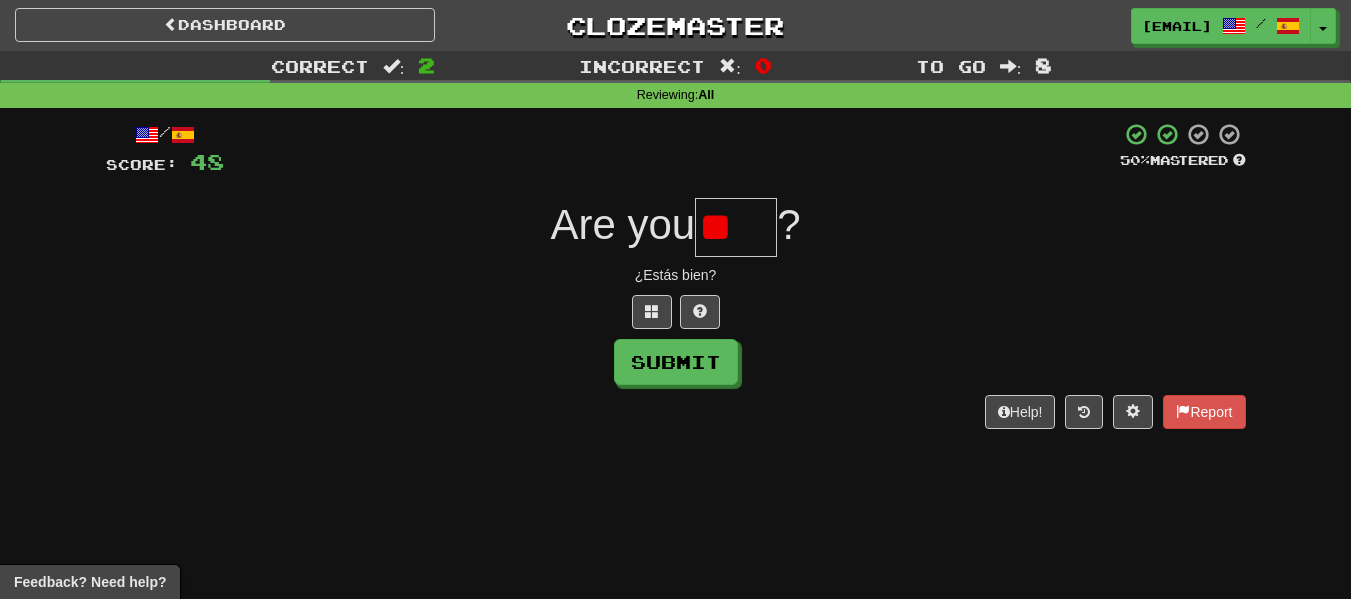 type on "*" 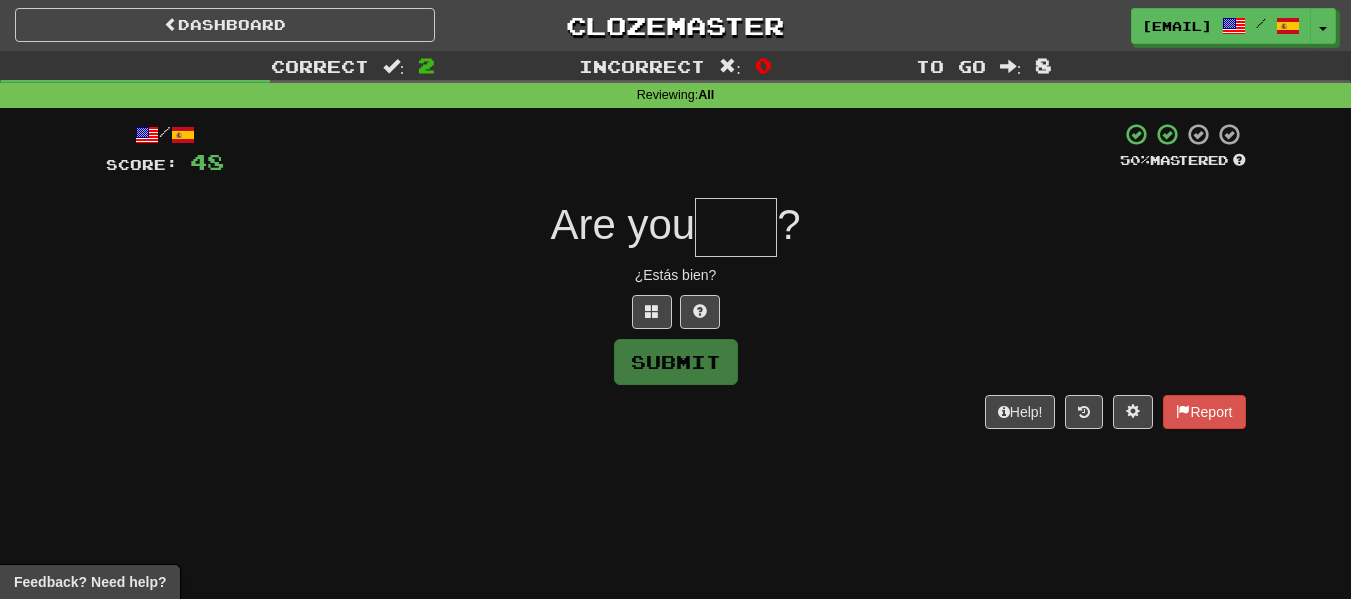 type on "*" 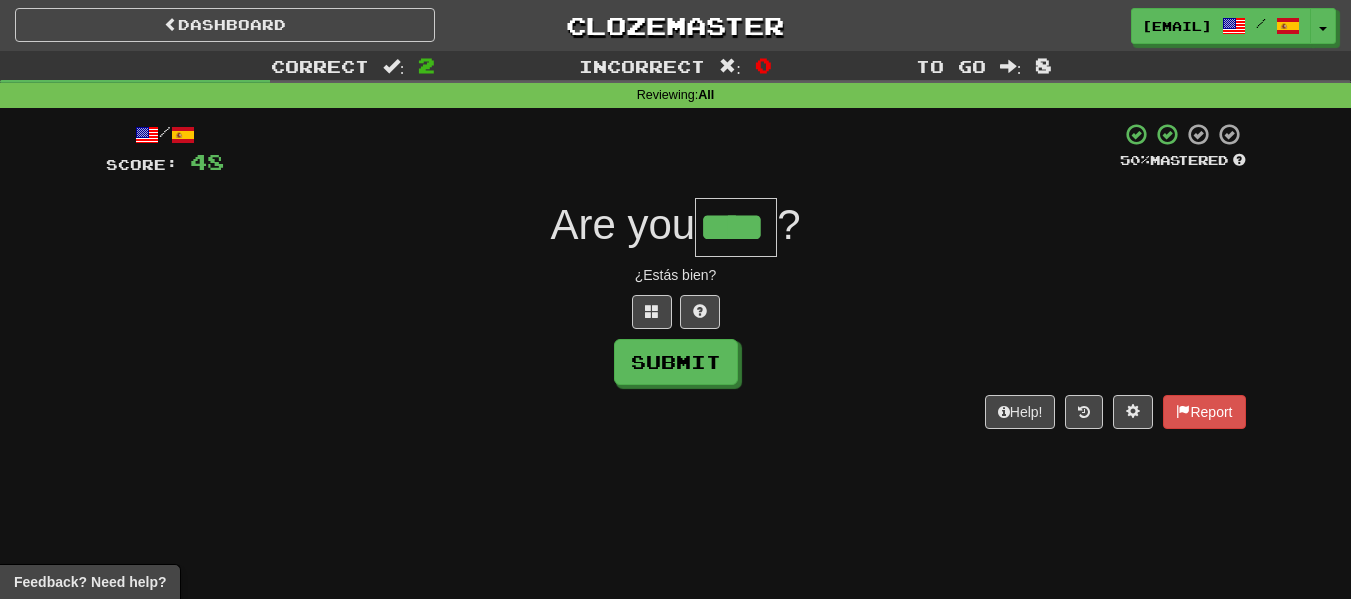 type on "****" 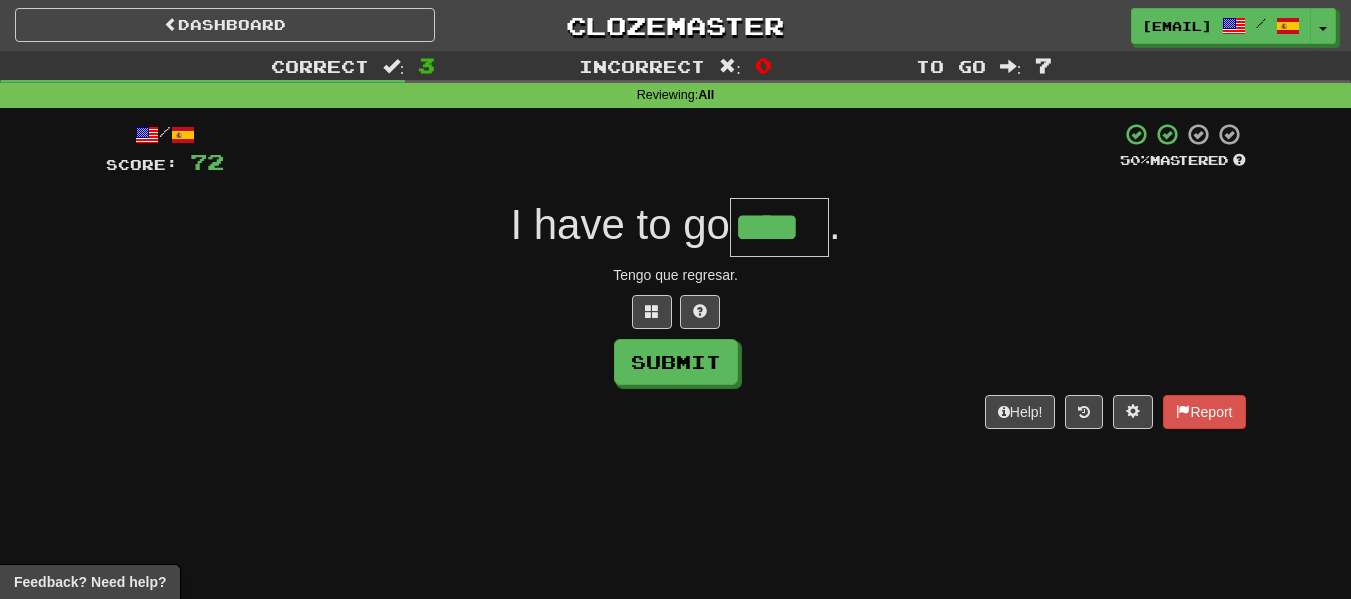 type on "****" 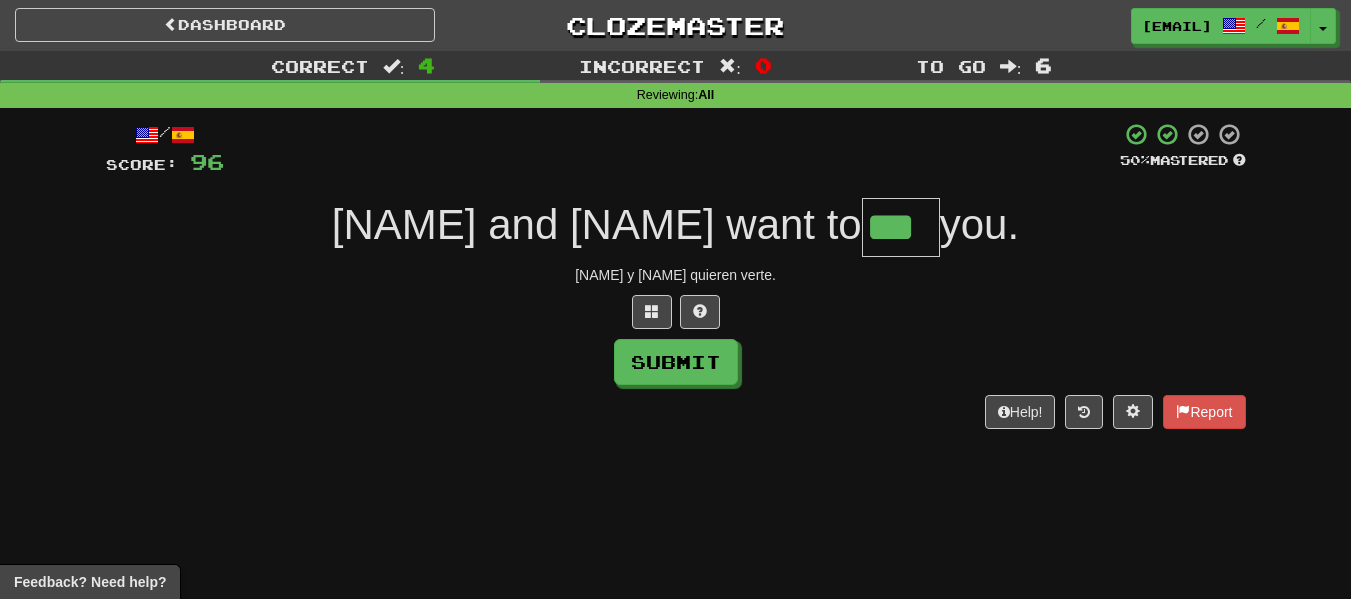 type on "***" 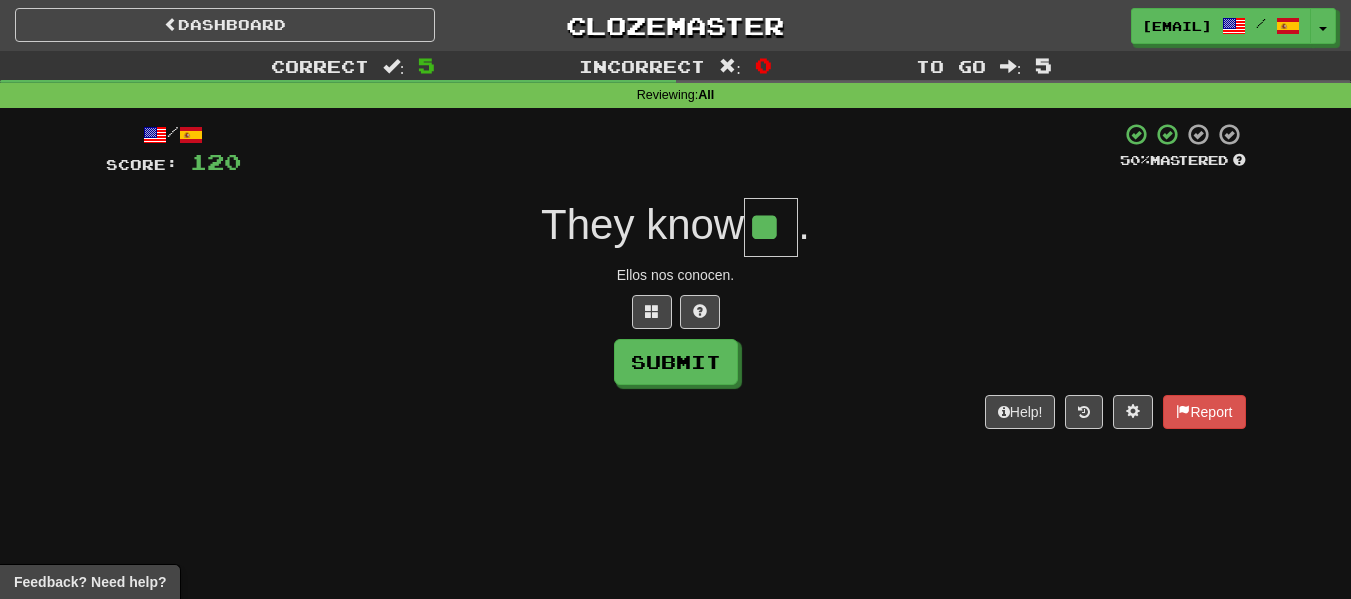 type on "**" 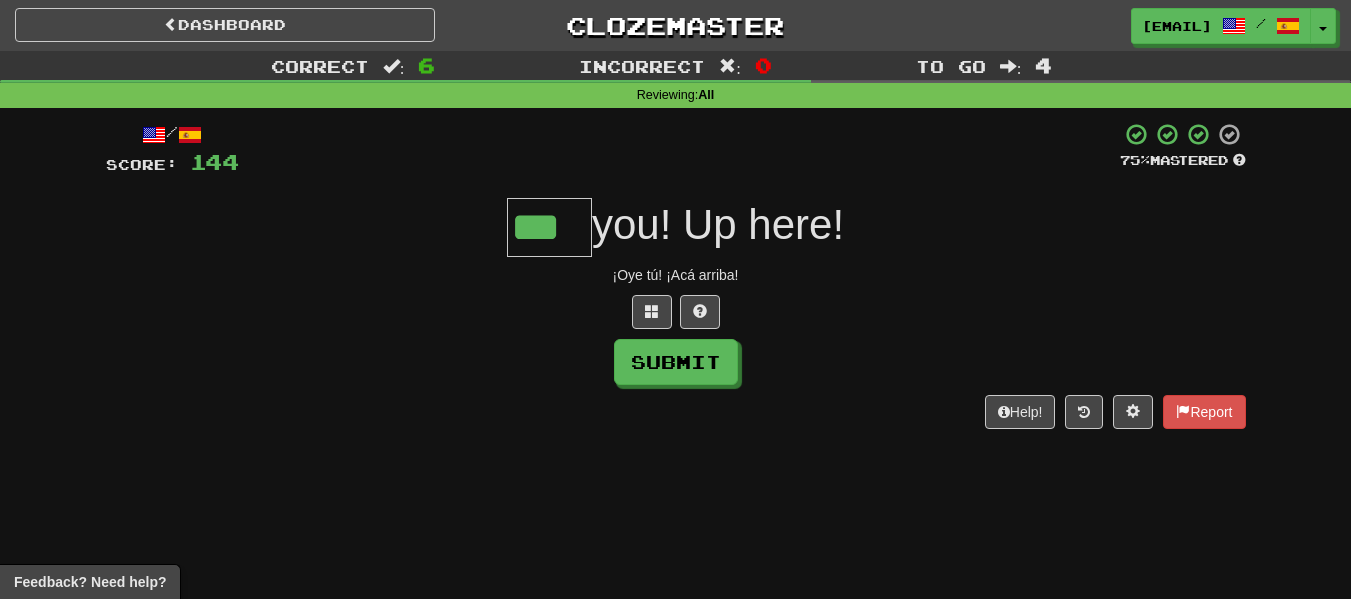 type on "***" 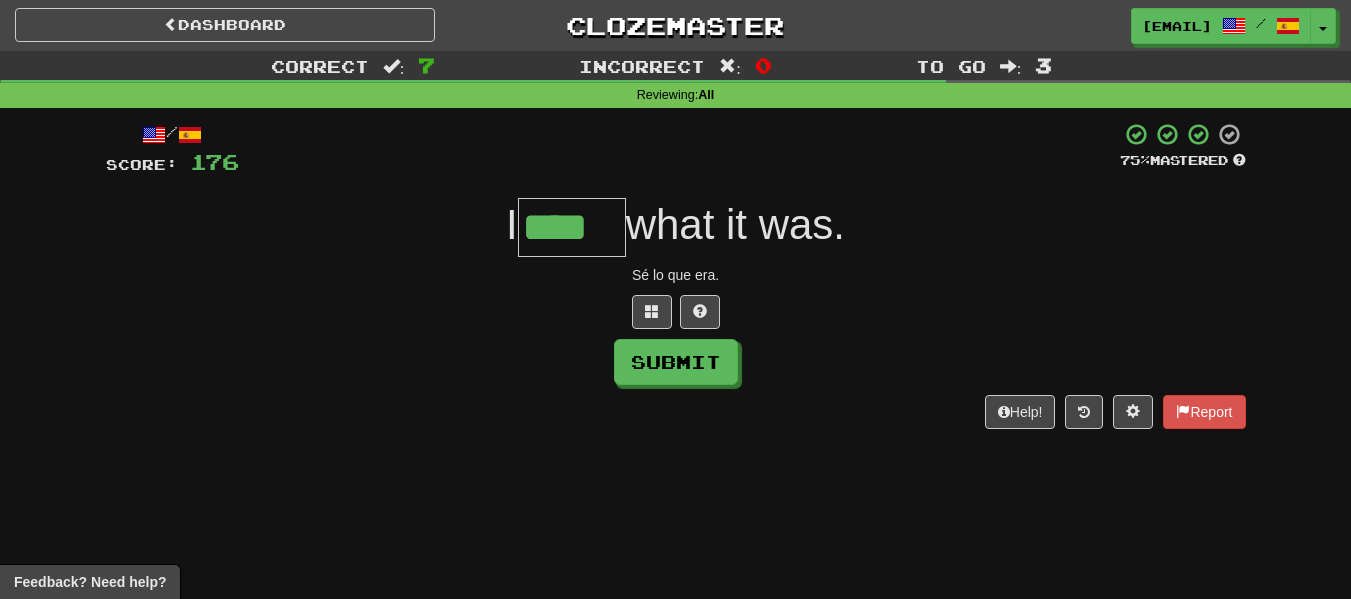 type on "****" 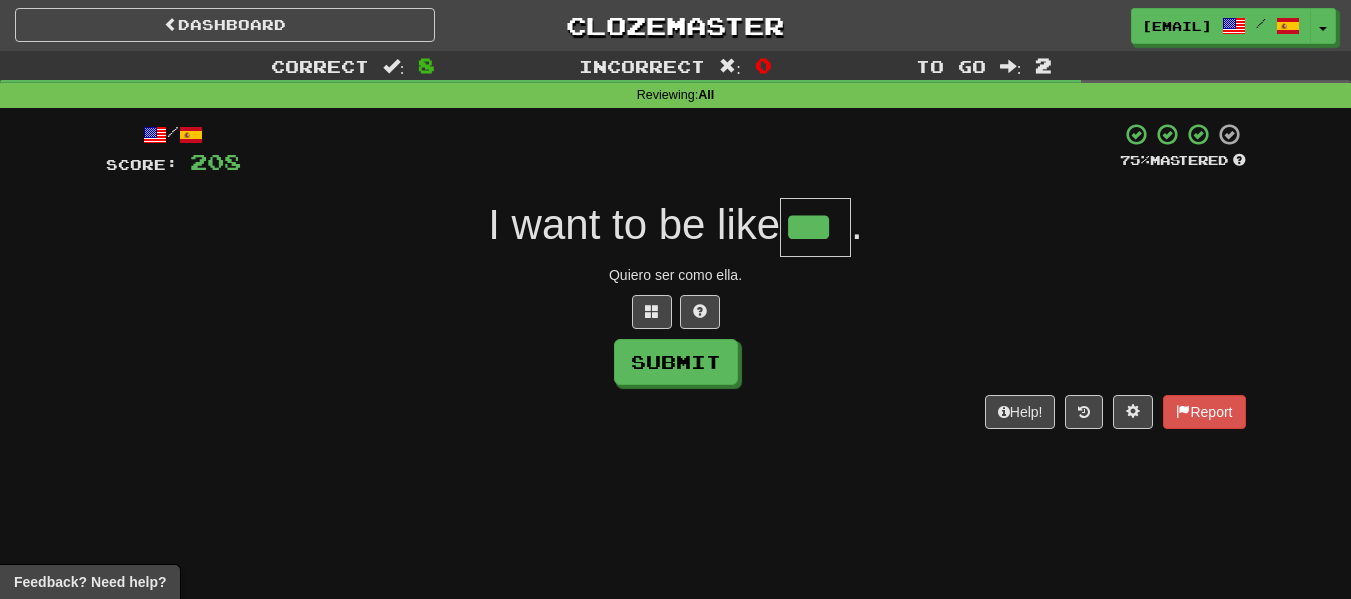 type on "***" 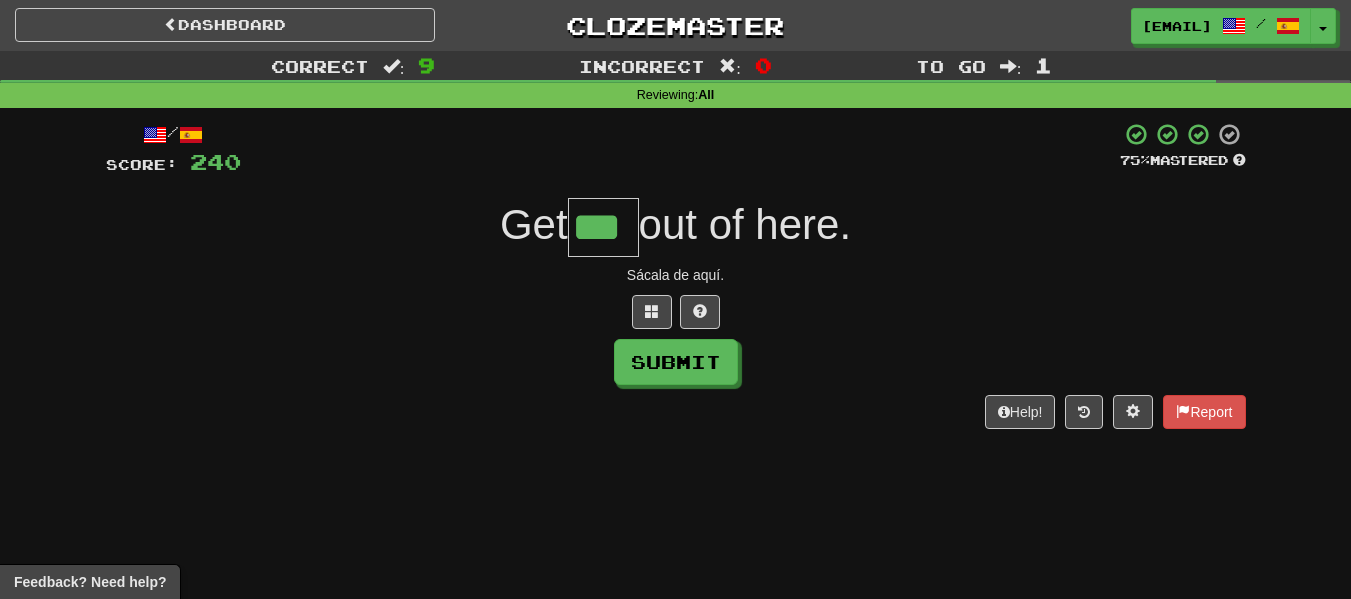 type on "***" 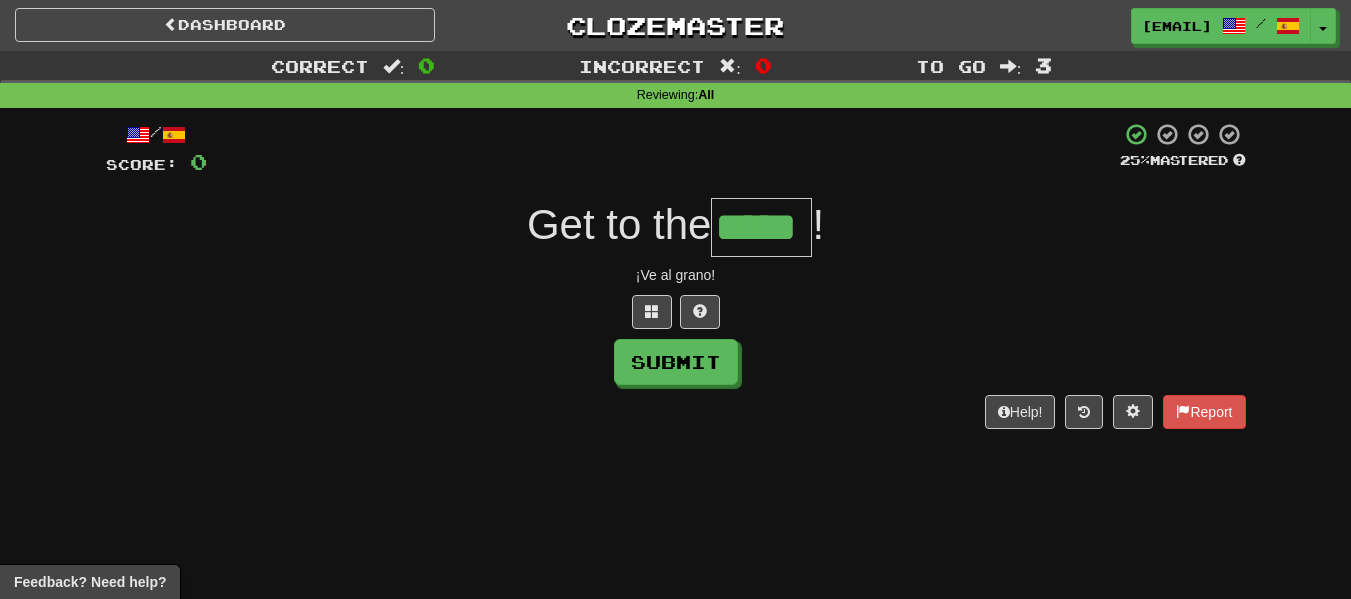 type on "*****" 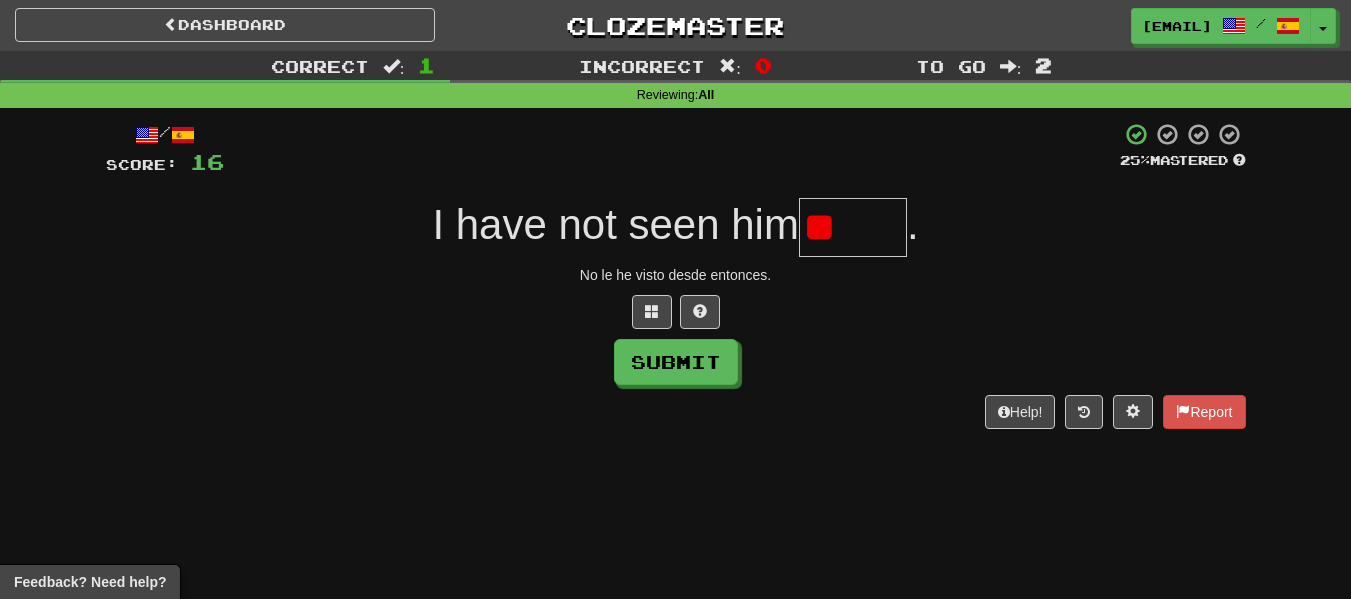 type on "*" 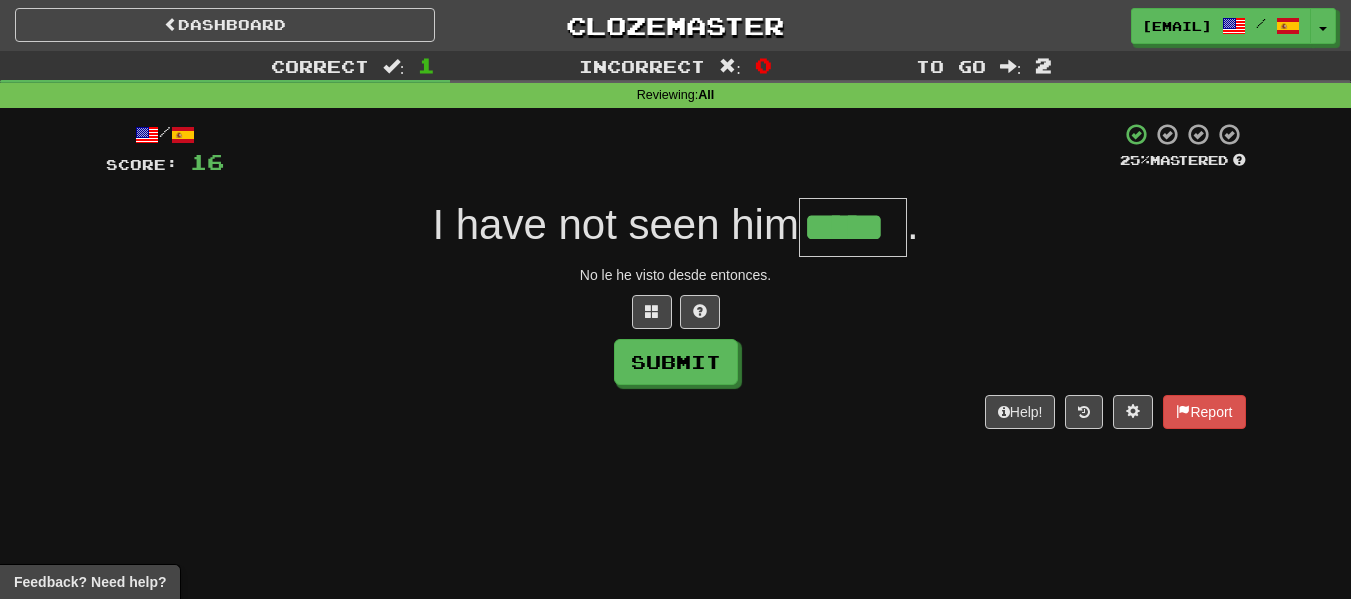 type on "*****" 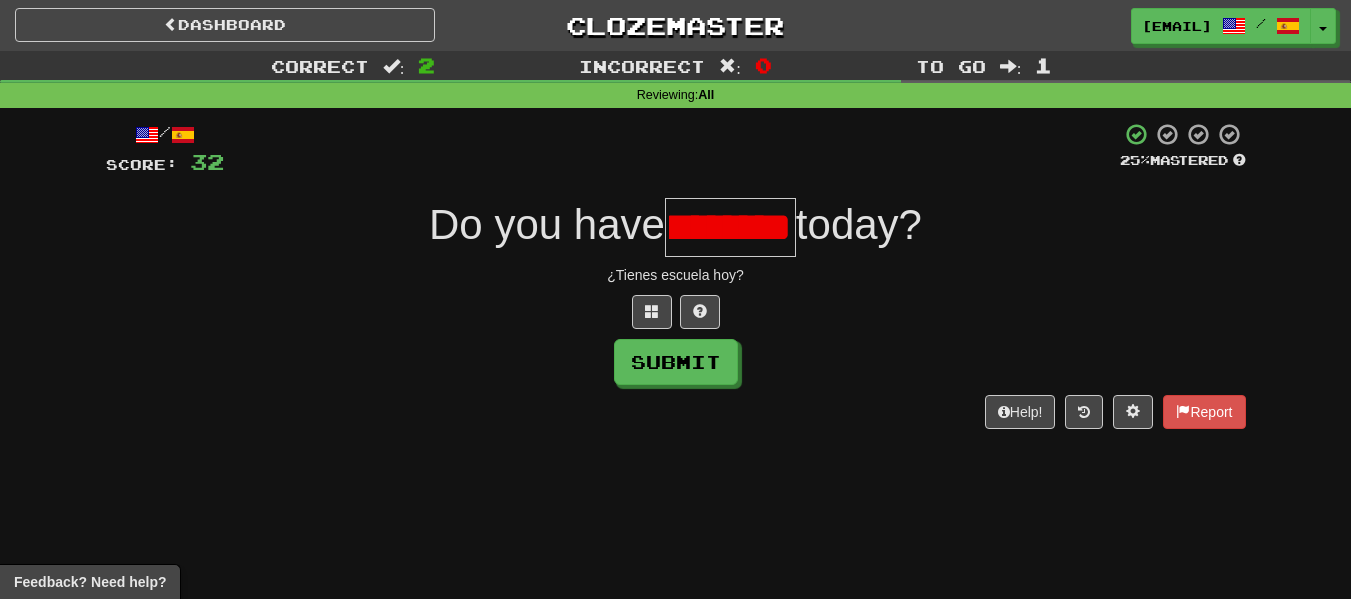 scroll, scrollTop: 0, scrollLeft: 31, axis: horizontal 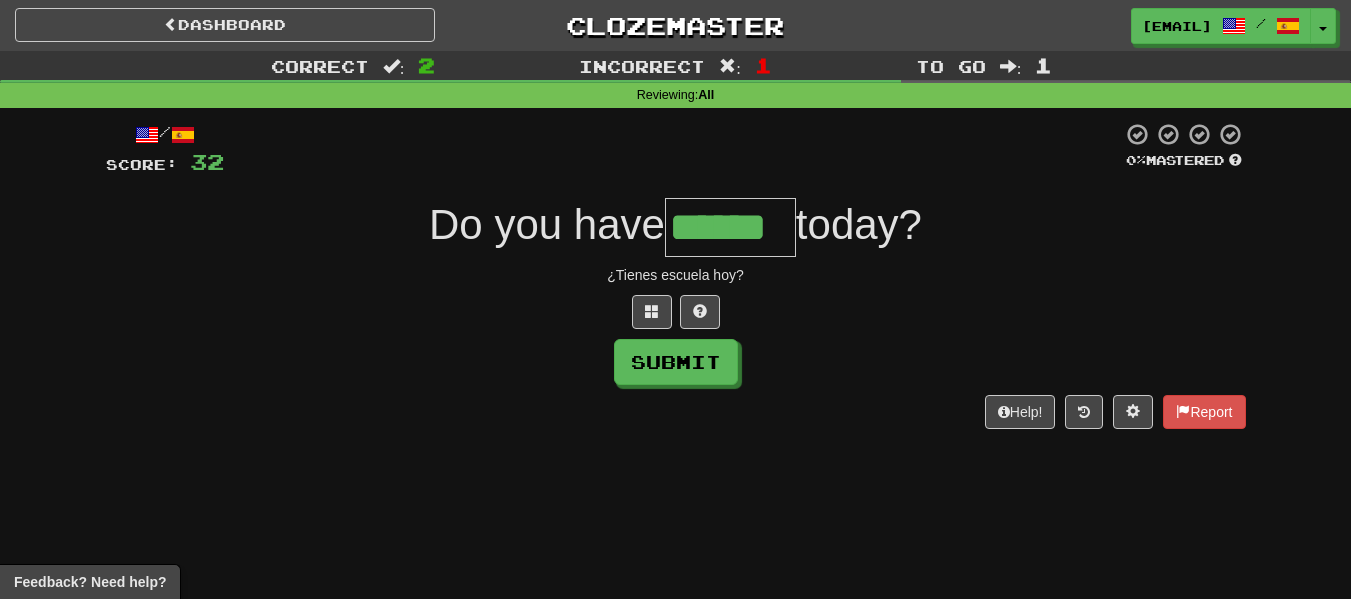 type on "******" 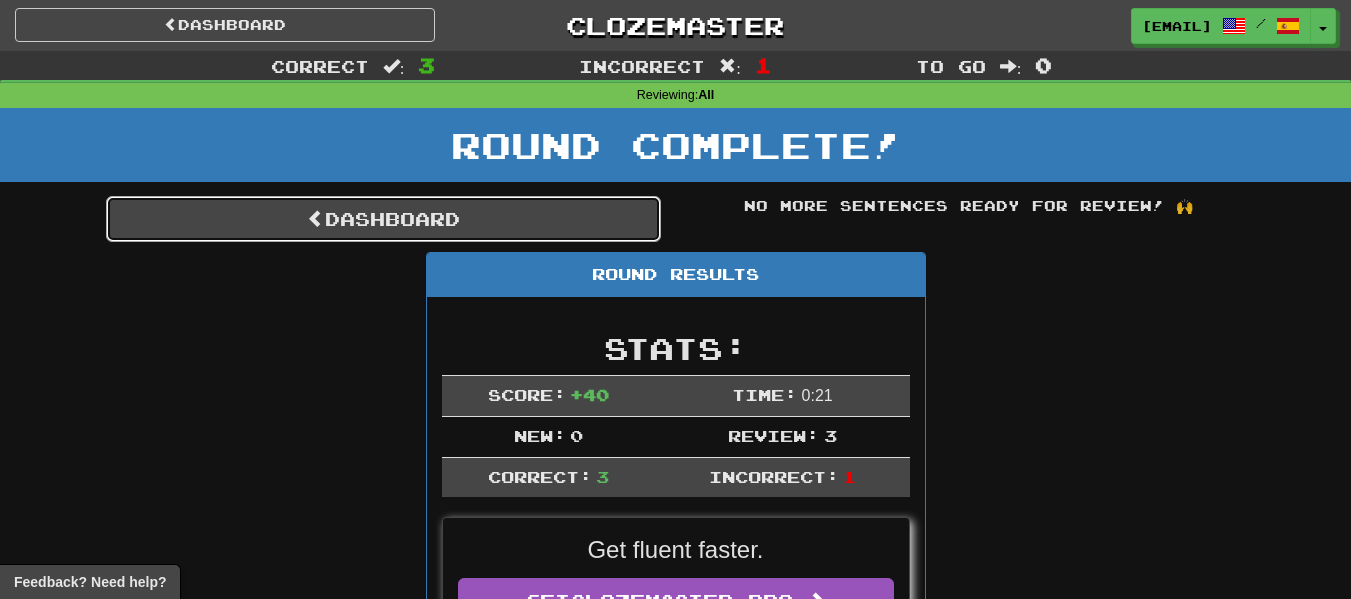 click on "Dashboard" at bounding box center (383, 219) 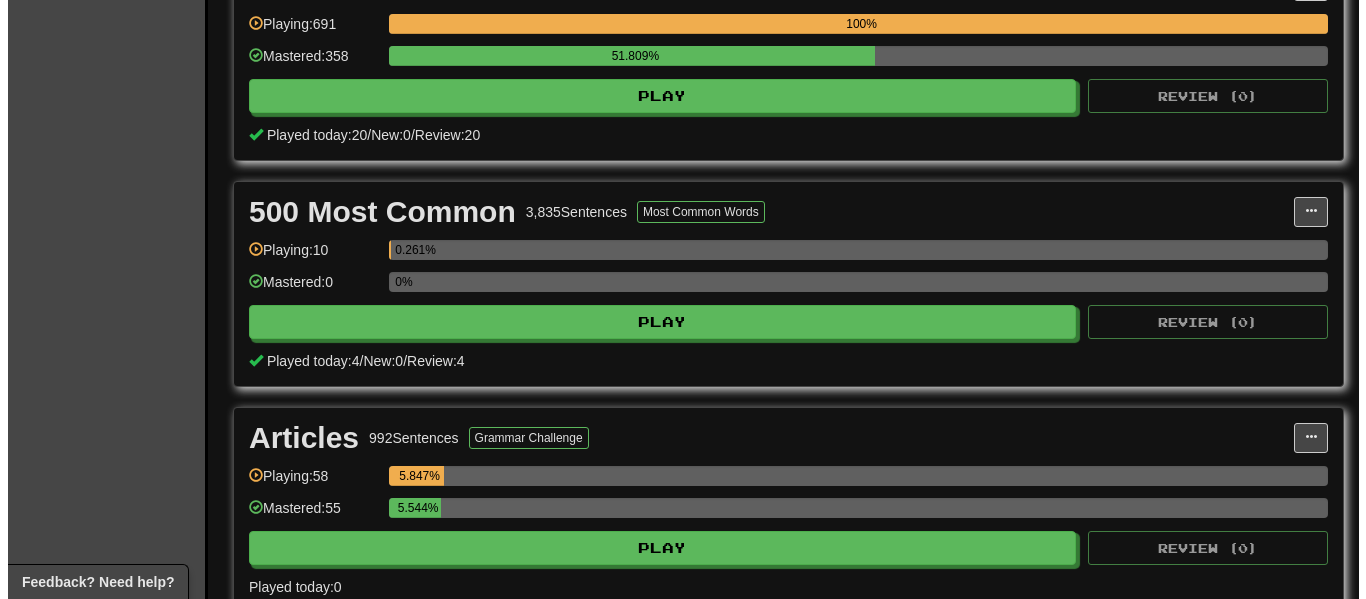 scroll, scrollTop: 507, scrollLeft: 0, axis: vertical 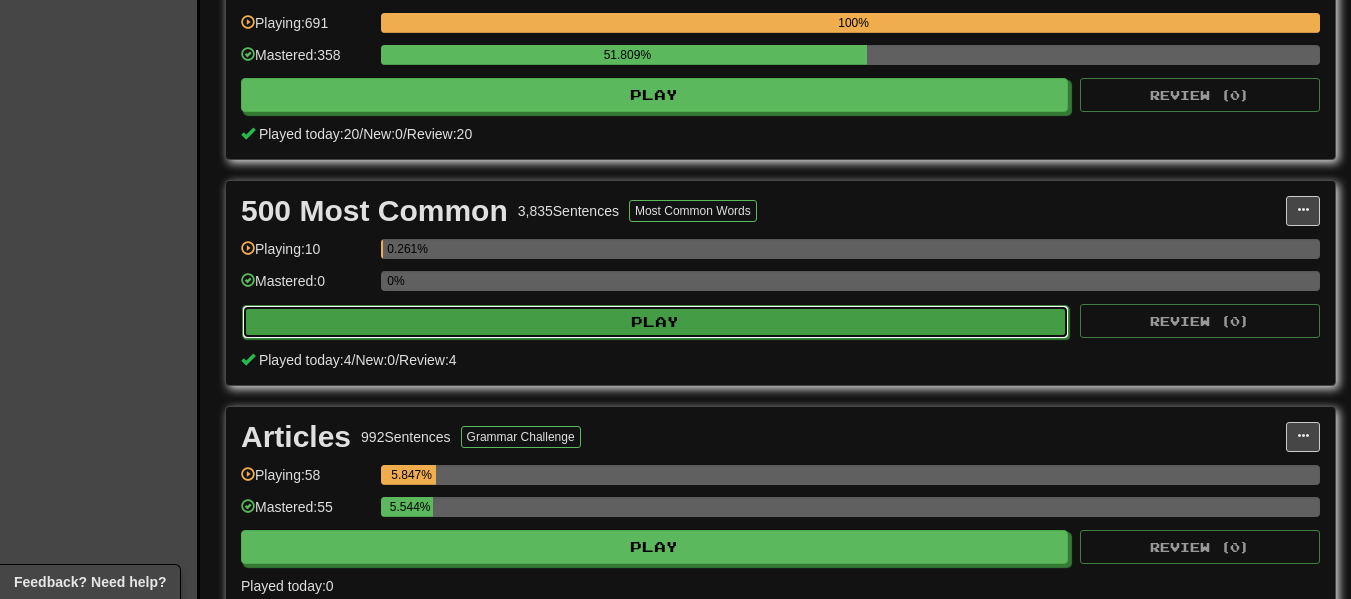 click on "Play" at bounding box center [655, 322] 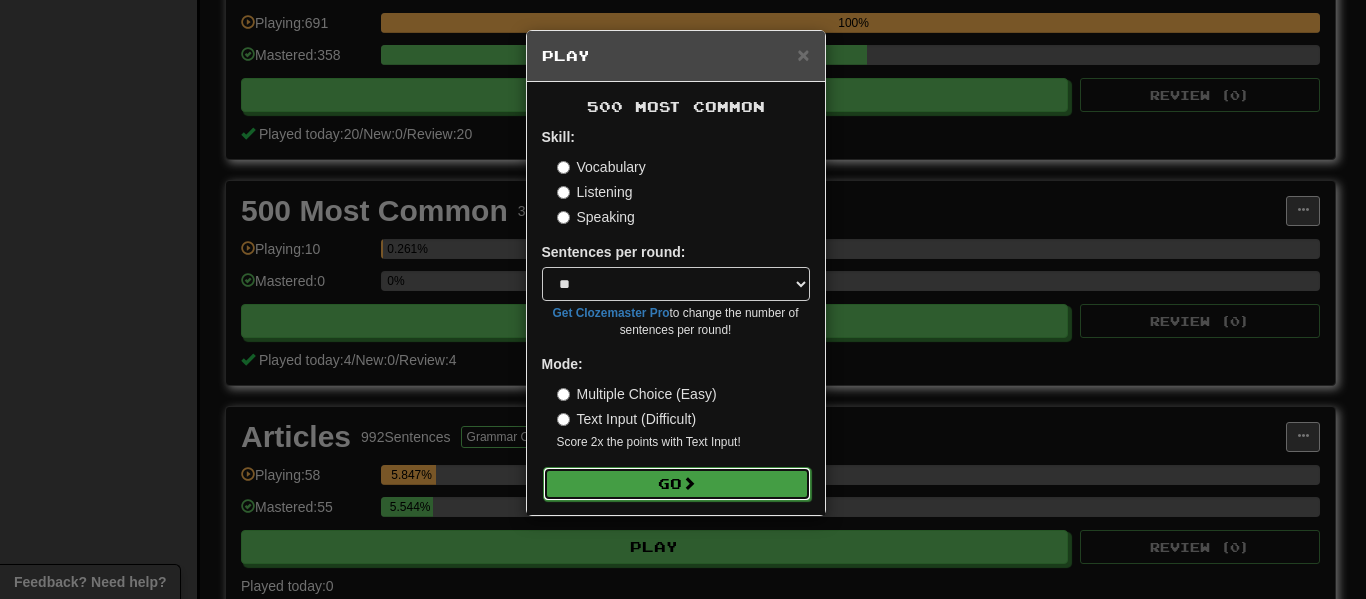 click on "Go" at bounding box center (677, 484) 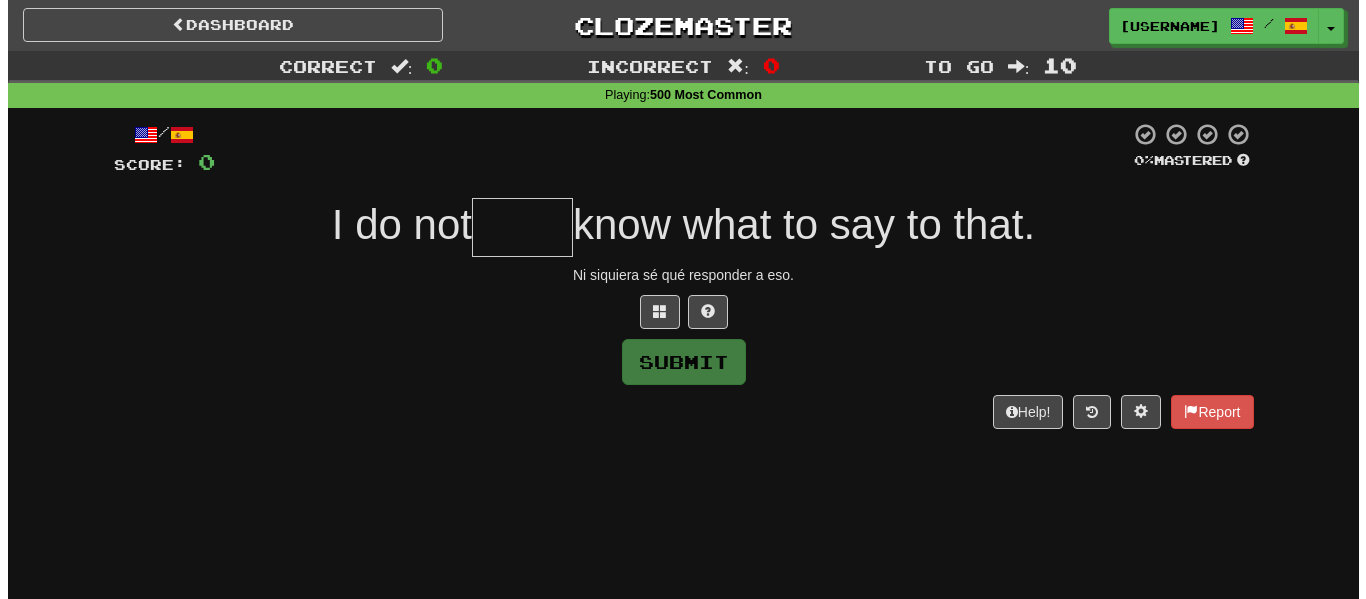 scroll, scrollTop: 0, scrollLeft: 0, axis: both 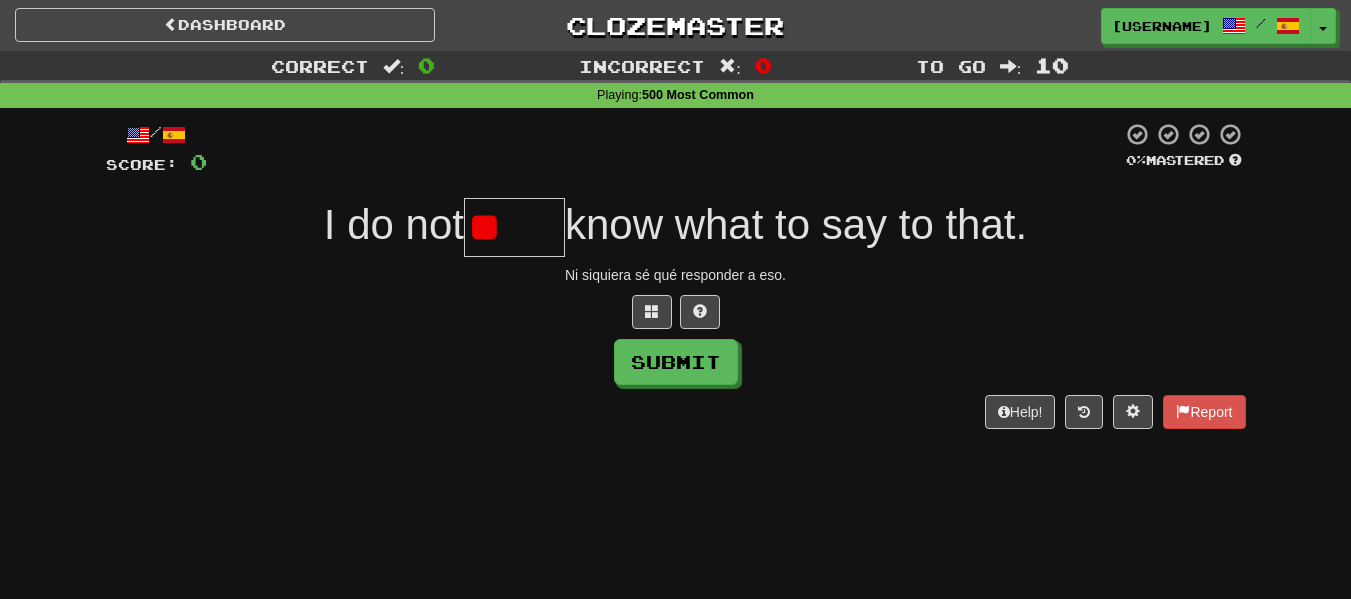 type on "*" 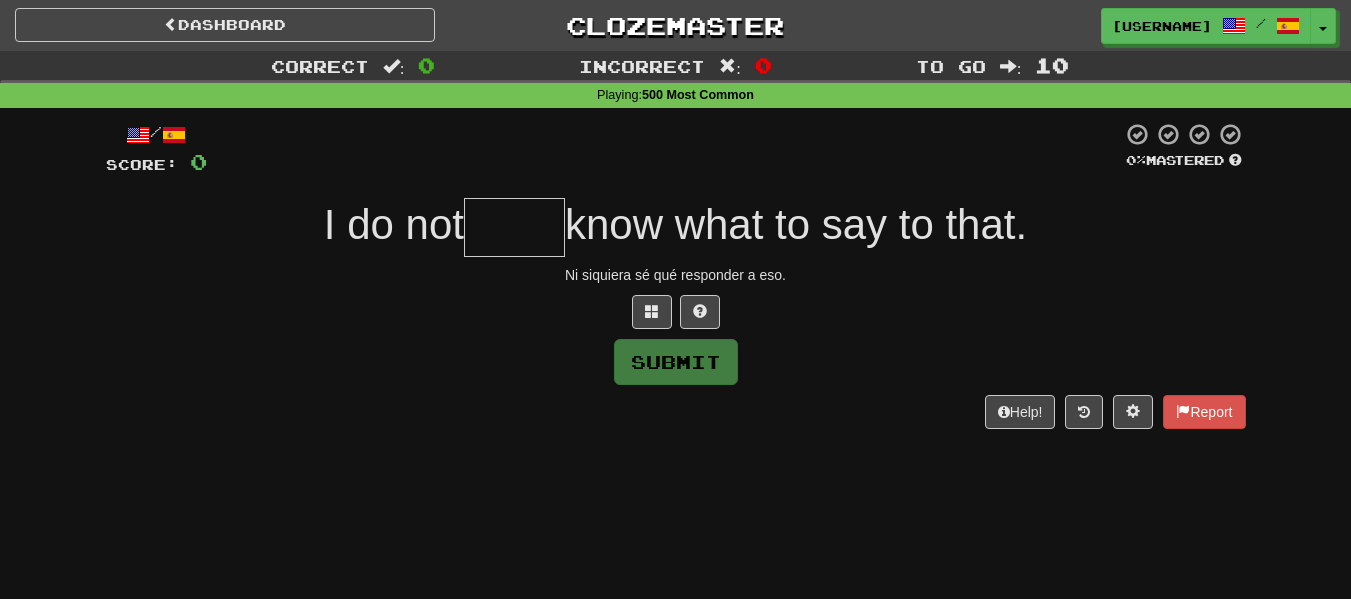 type on "*" 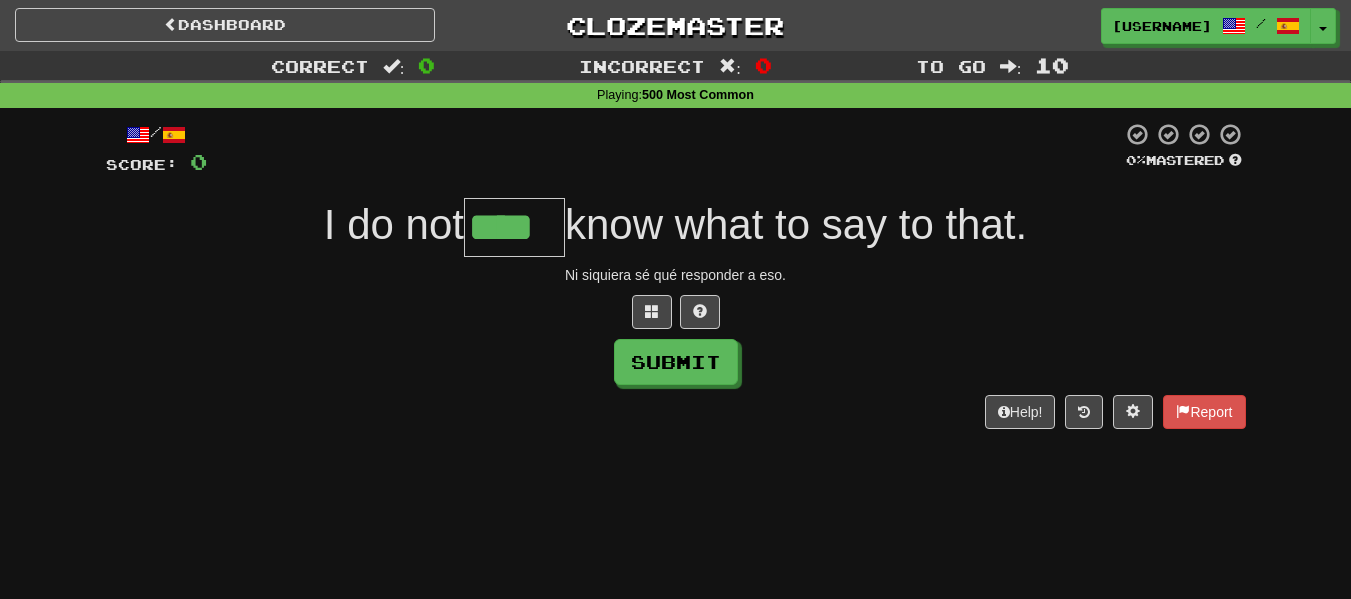type on "****" 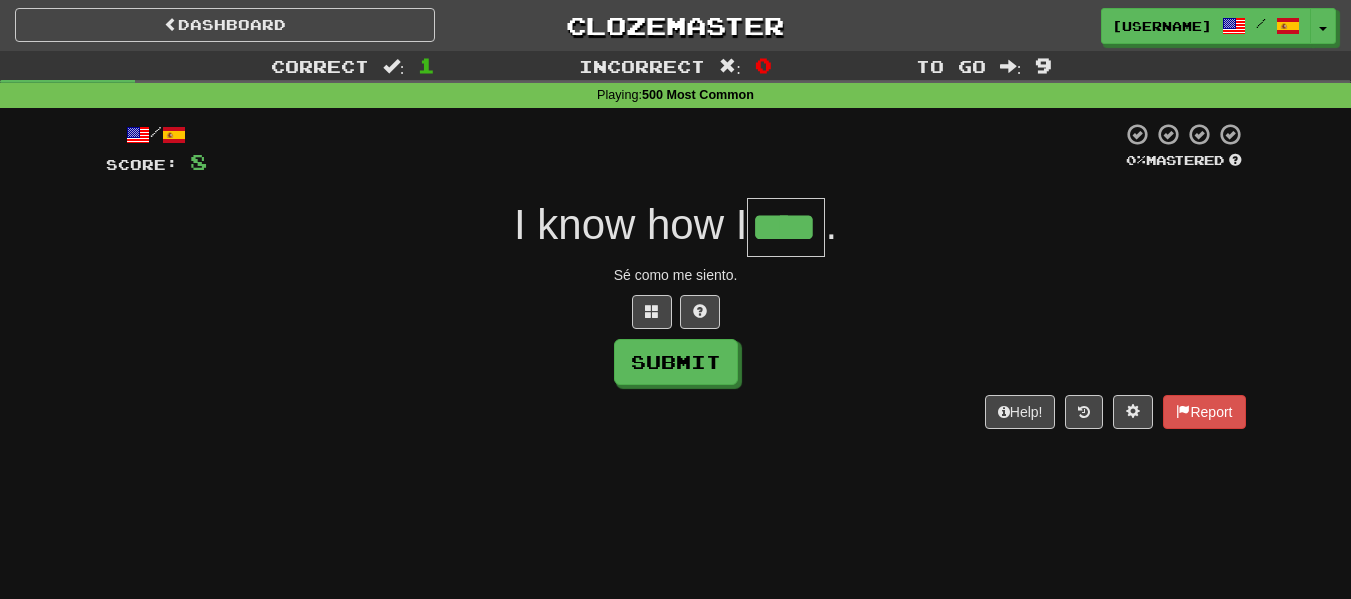 type on "****" 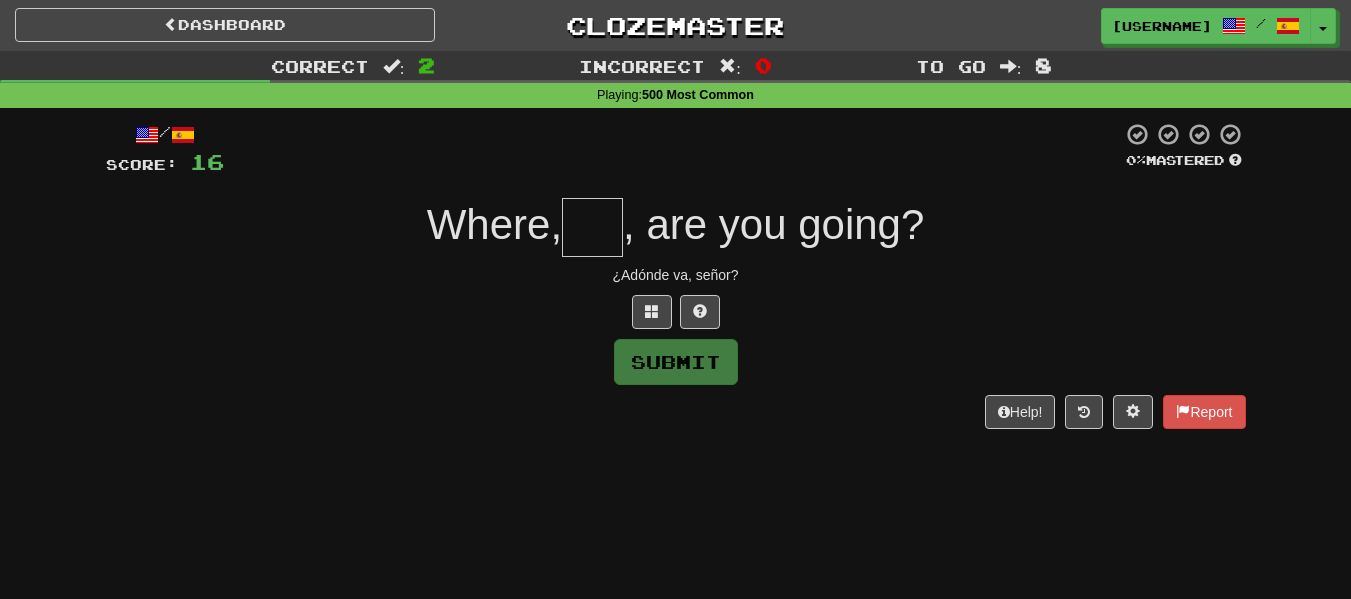type on "*" 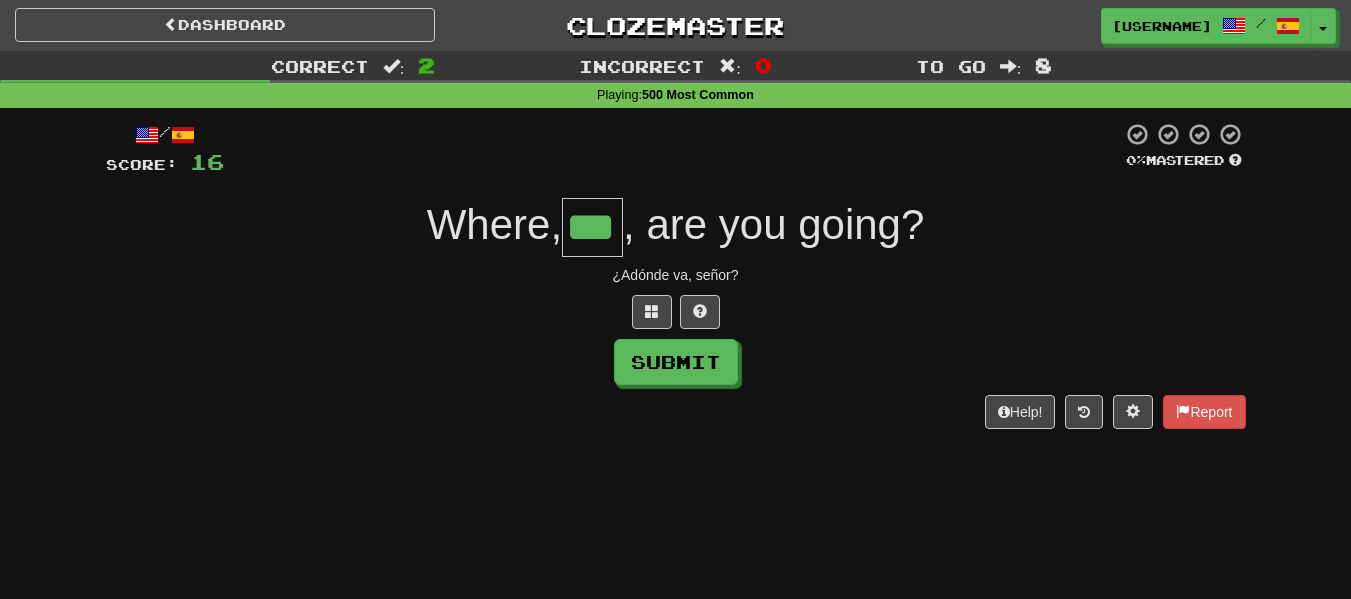 type on "***" 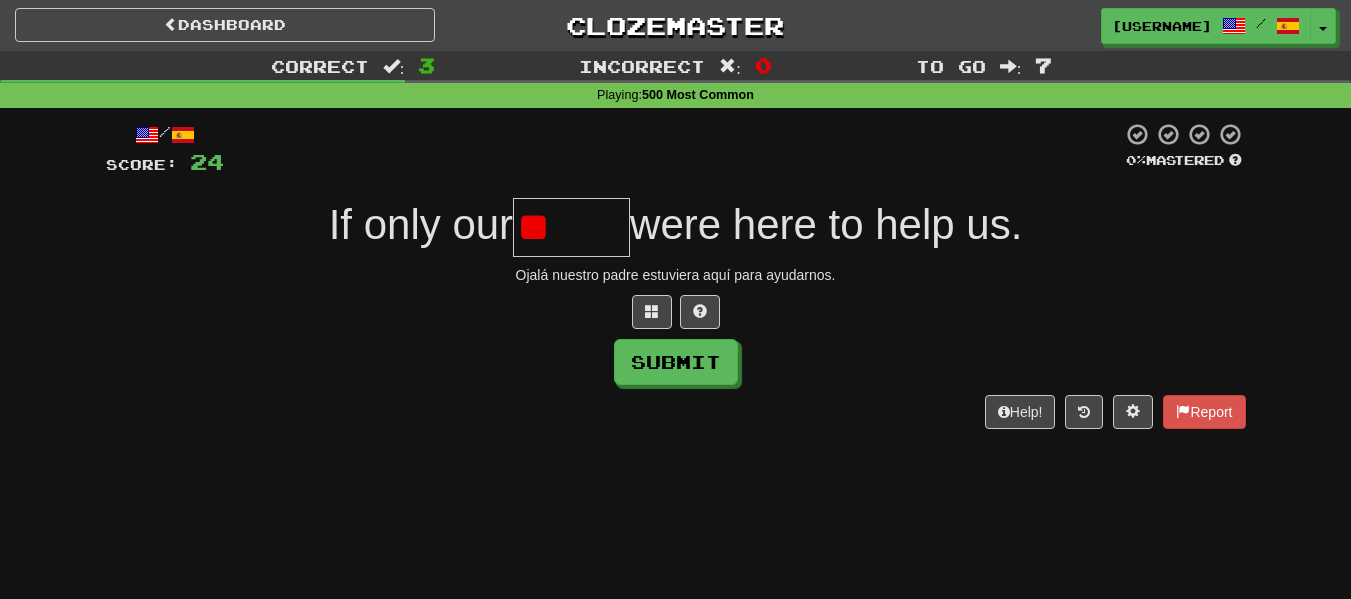 type on "*" 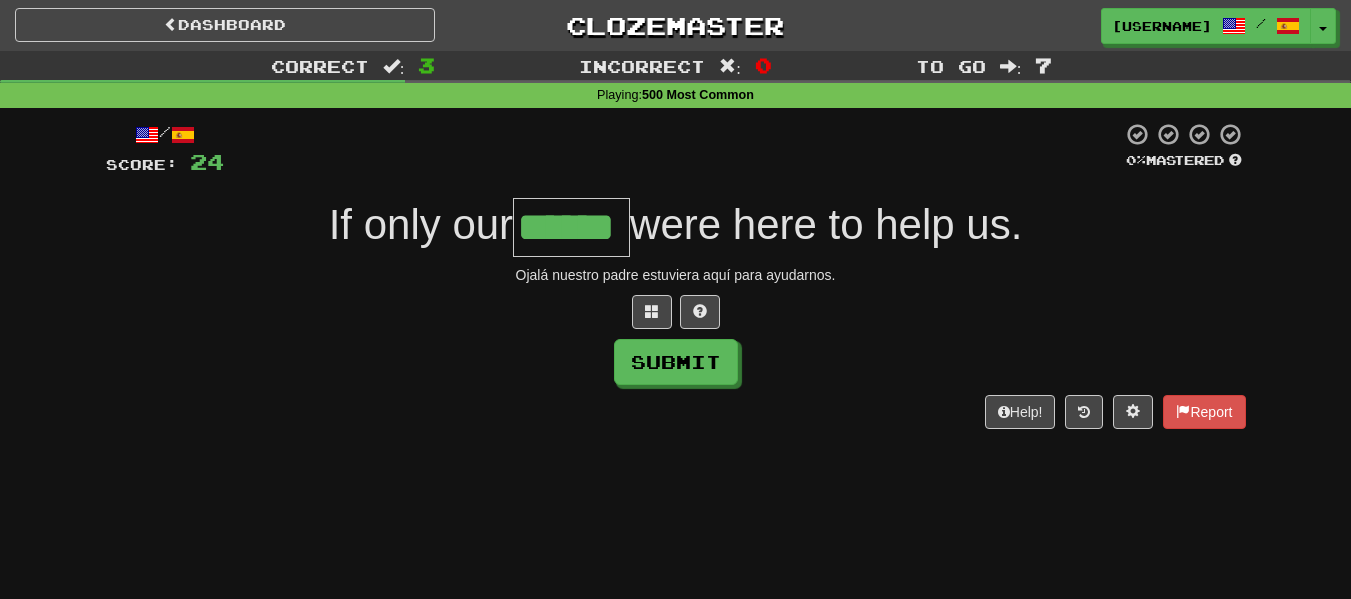 type on "******" 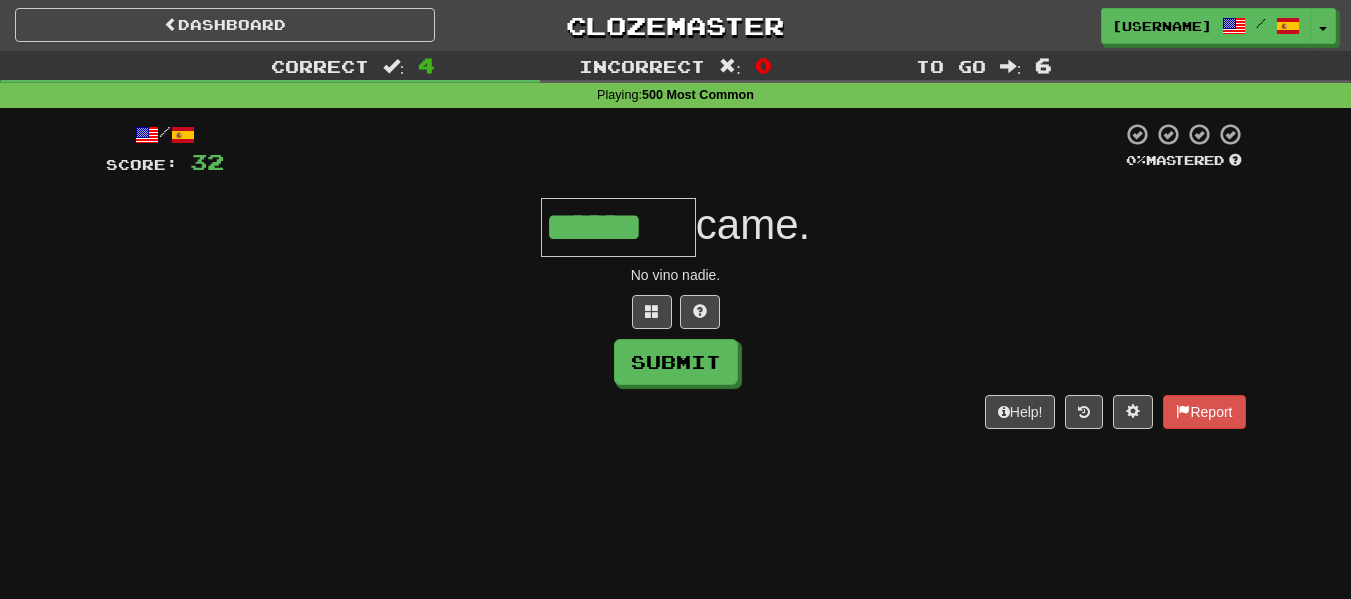 type on "******" 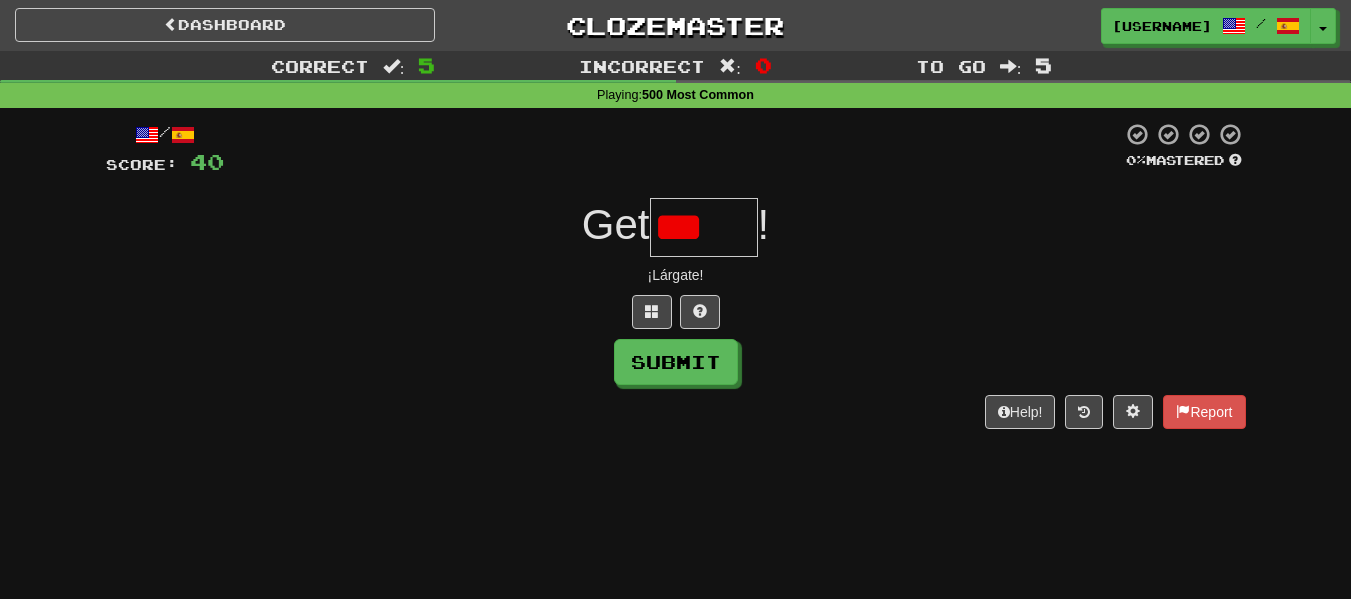 type on "****" 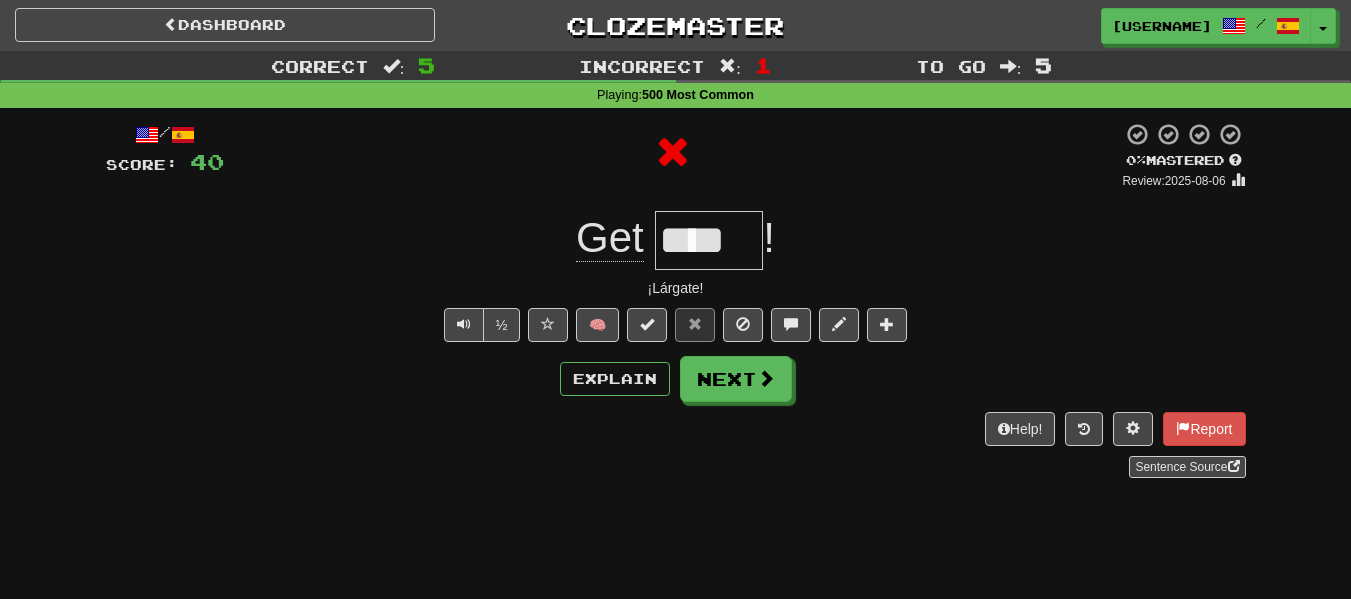 type 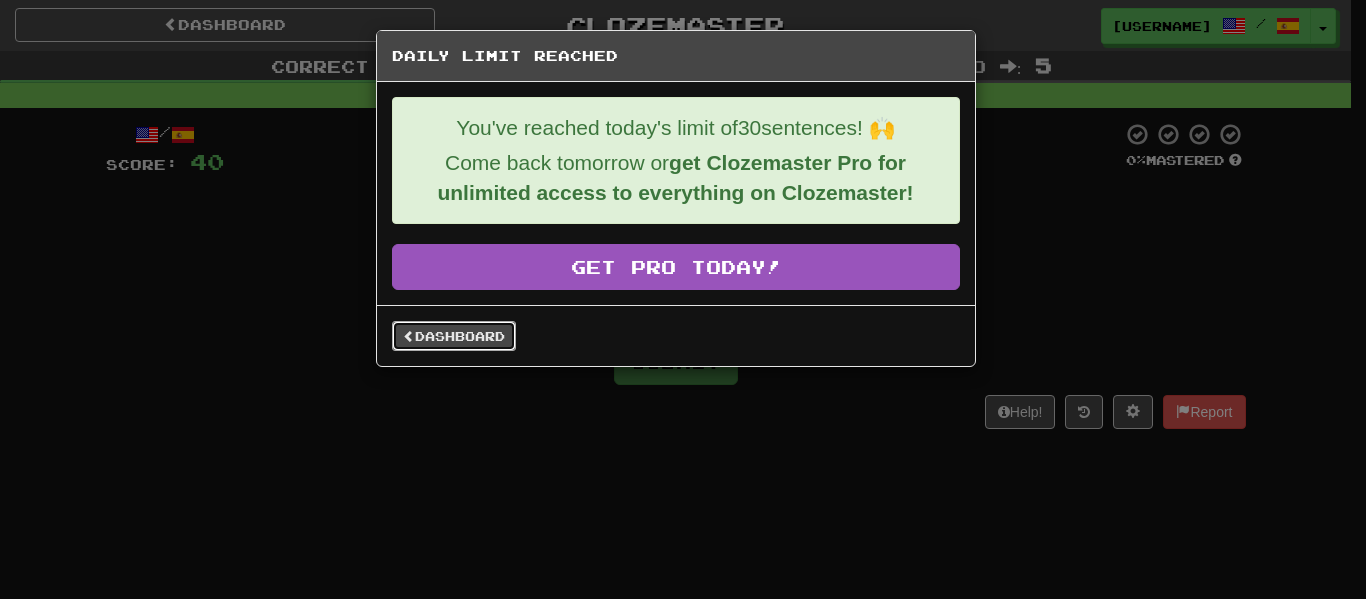 click on "Dashboard" at bounding box center [454, 336] 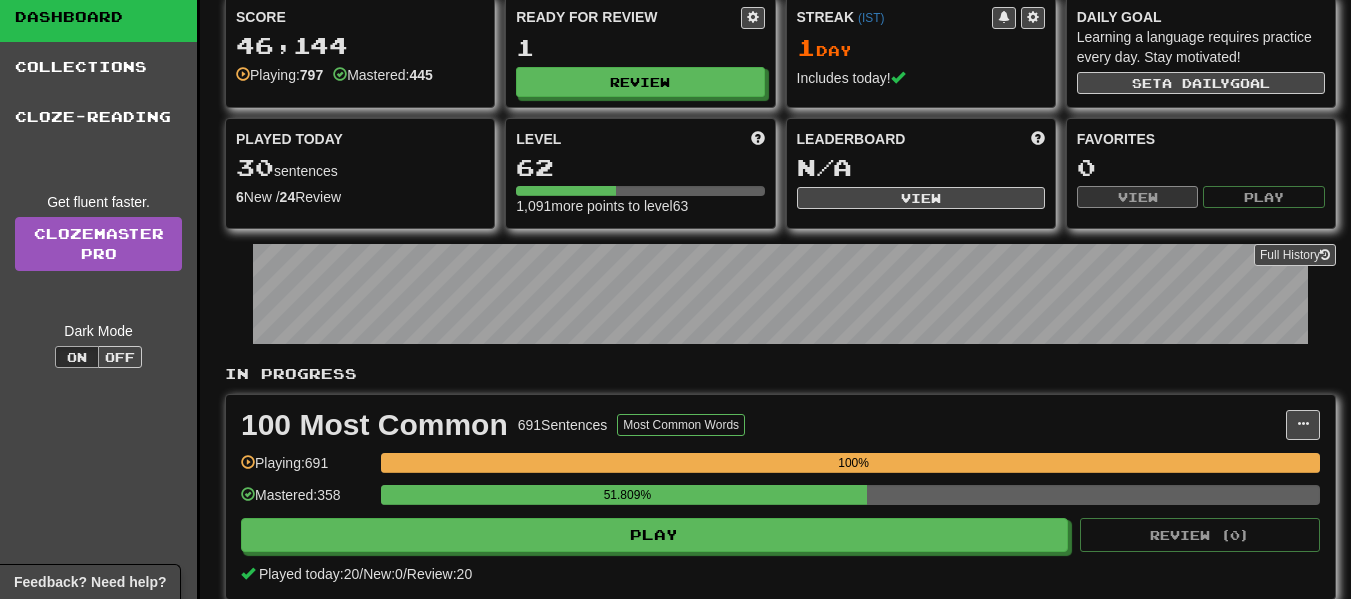 scroll, scrollTop: 0, scrollLeft: 0, axis: both 